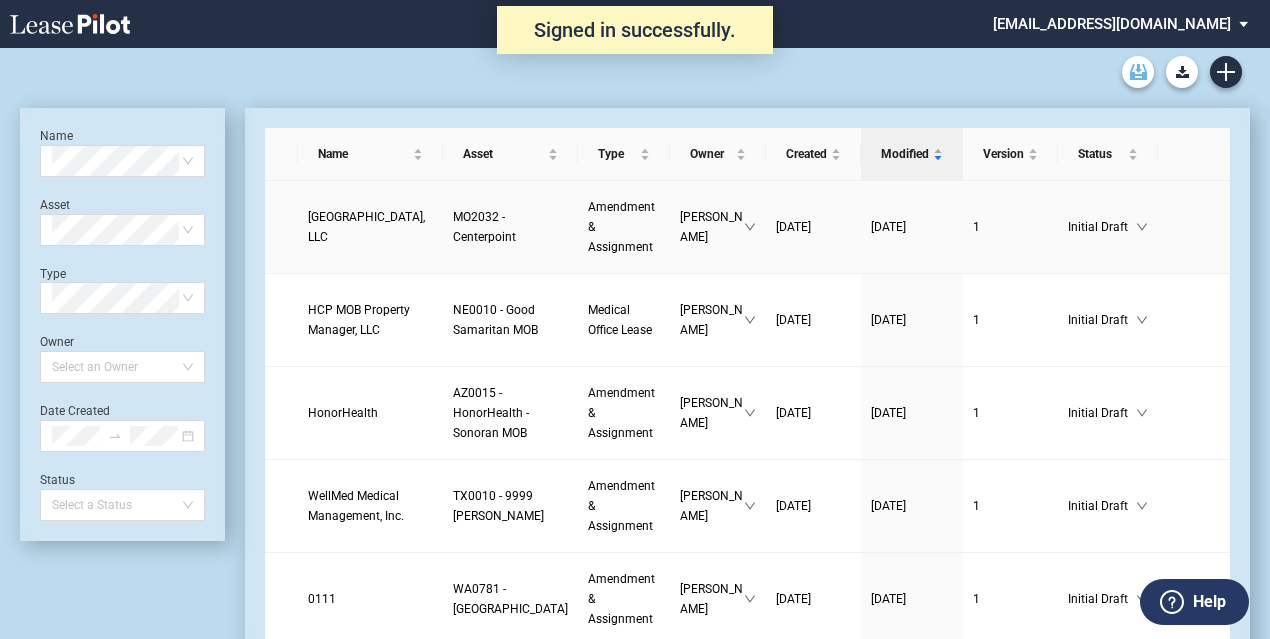 scroll, scrollTop: 0, scrollLeft: 0, axis: both 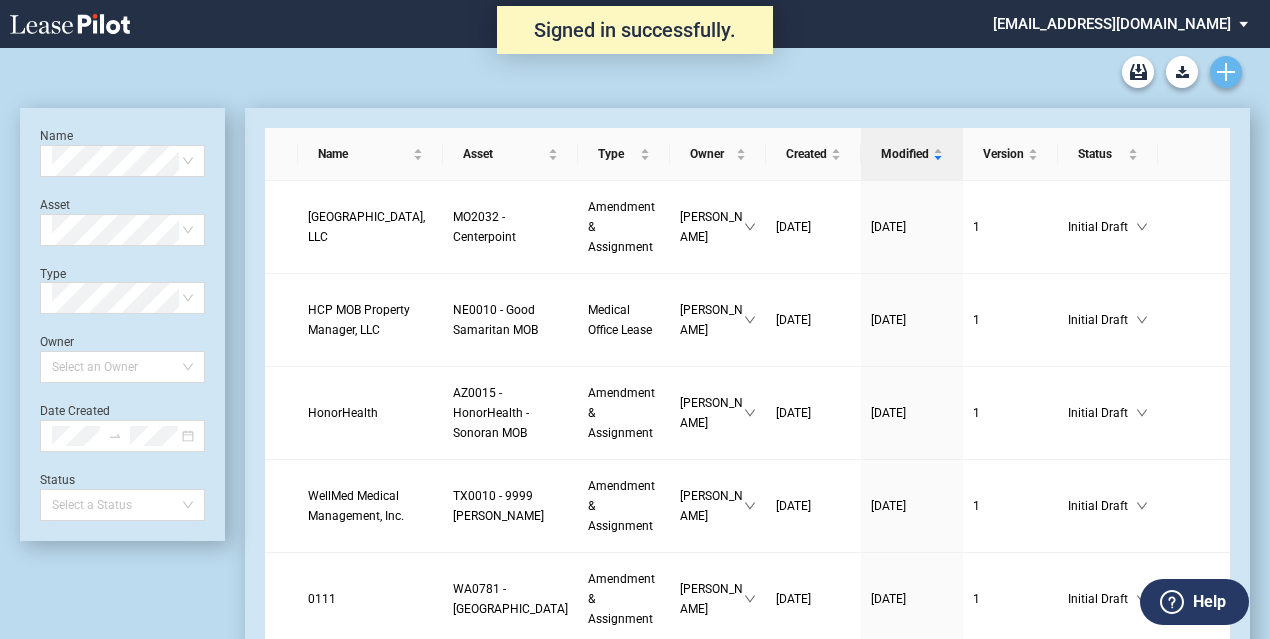 click at bounding box center (1226, 72) 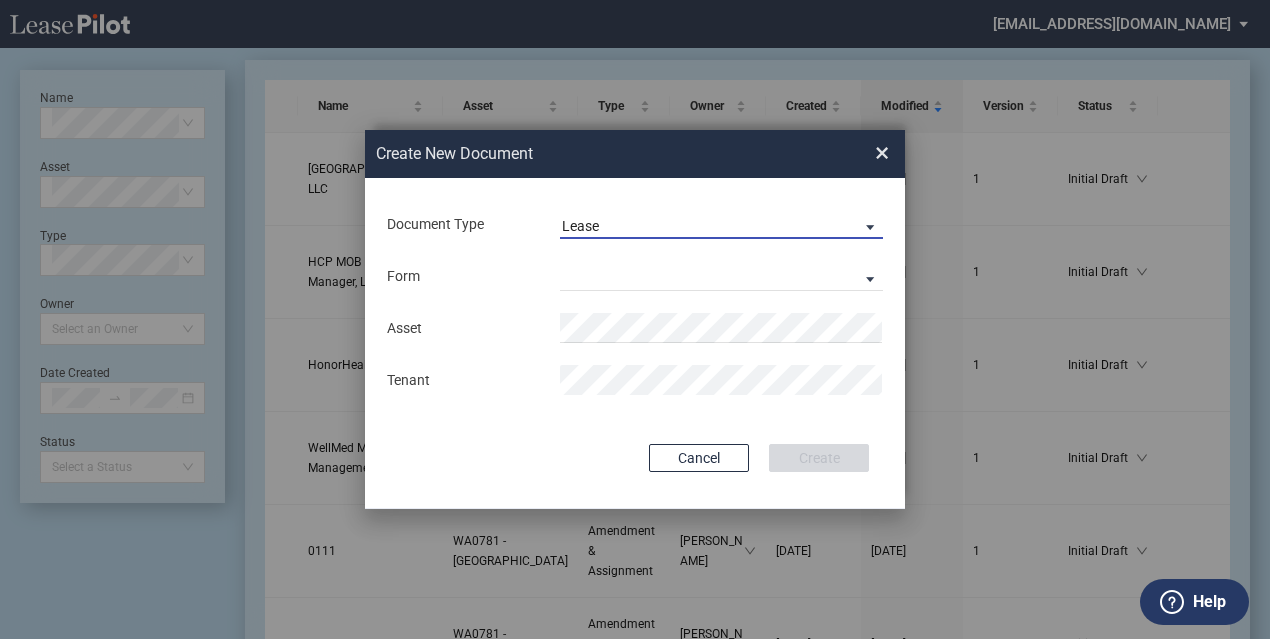 click on "Lease" at bounding box center [705, 227] 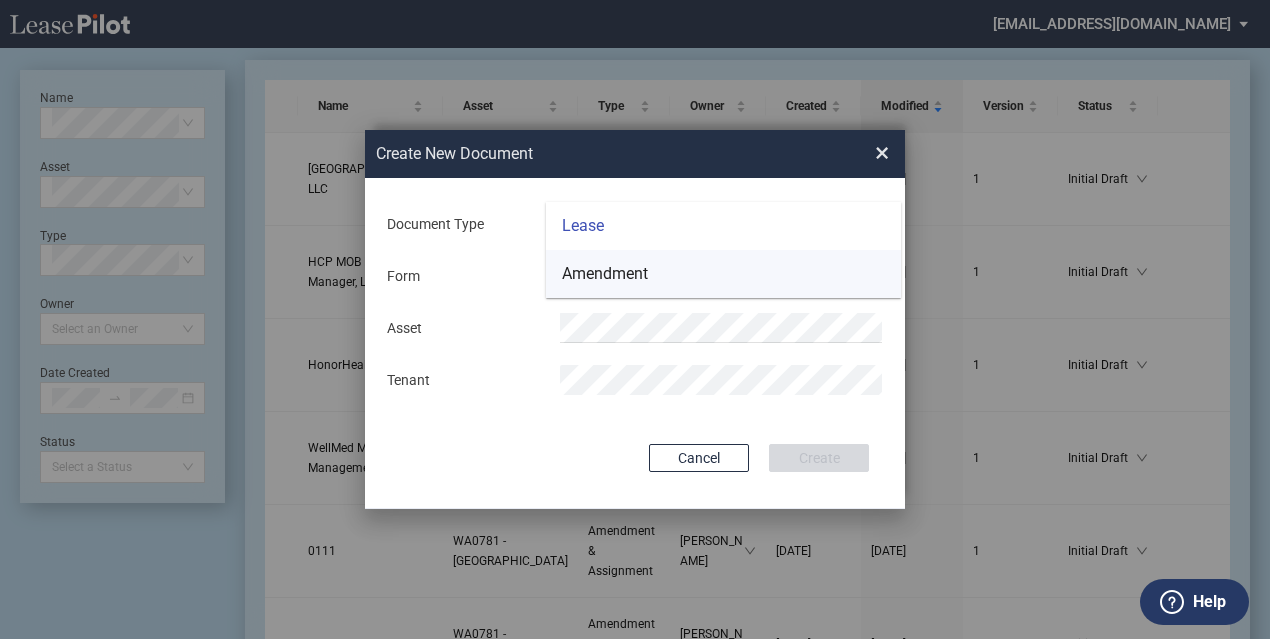 click on "Amendment" at bounding box center (723, 274) 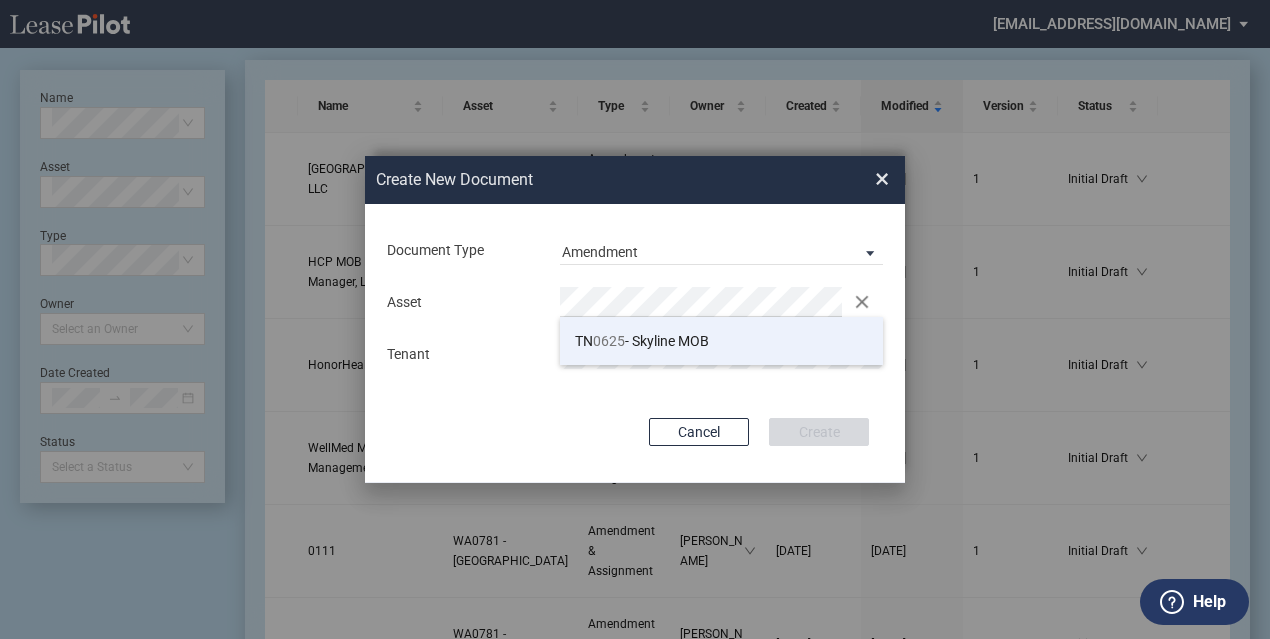 click on "TN 0625  - Skyline MOB" at bounding box center [721, 341] 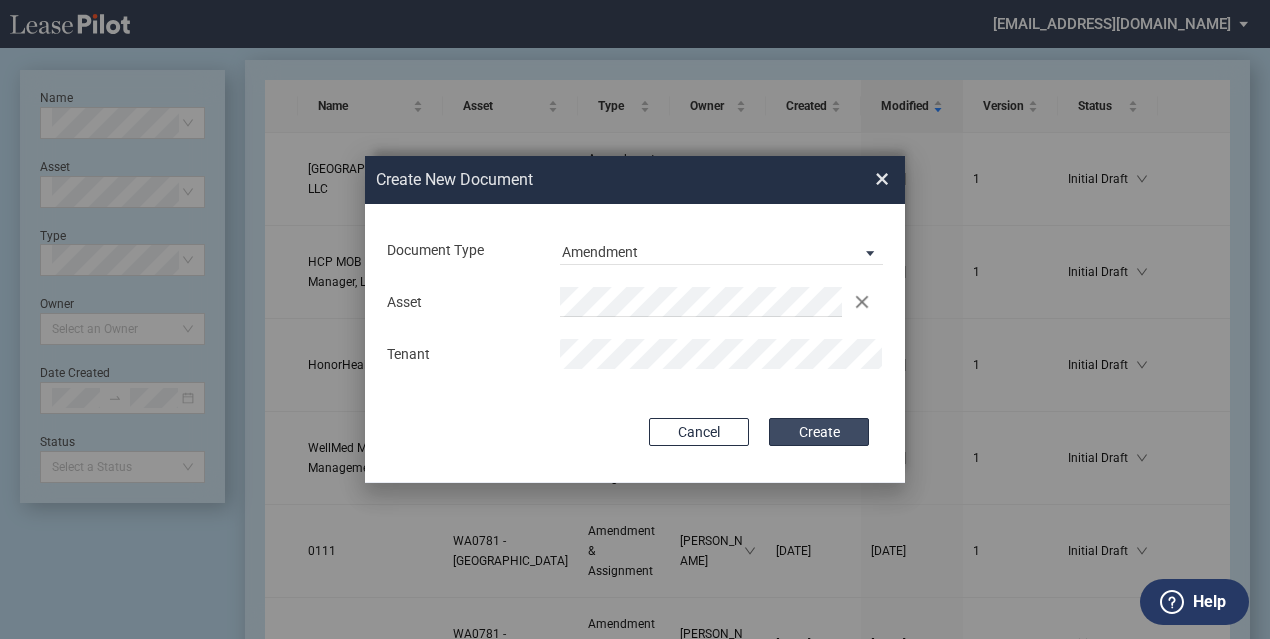 click on "Create" at bounding box center [819, 432] 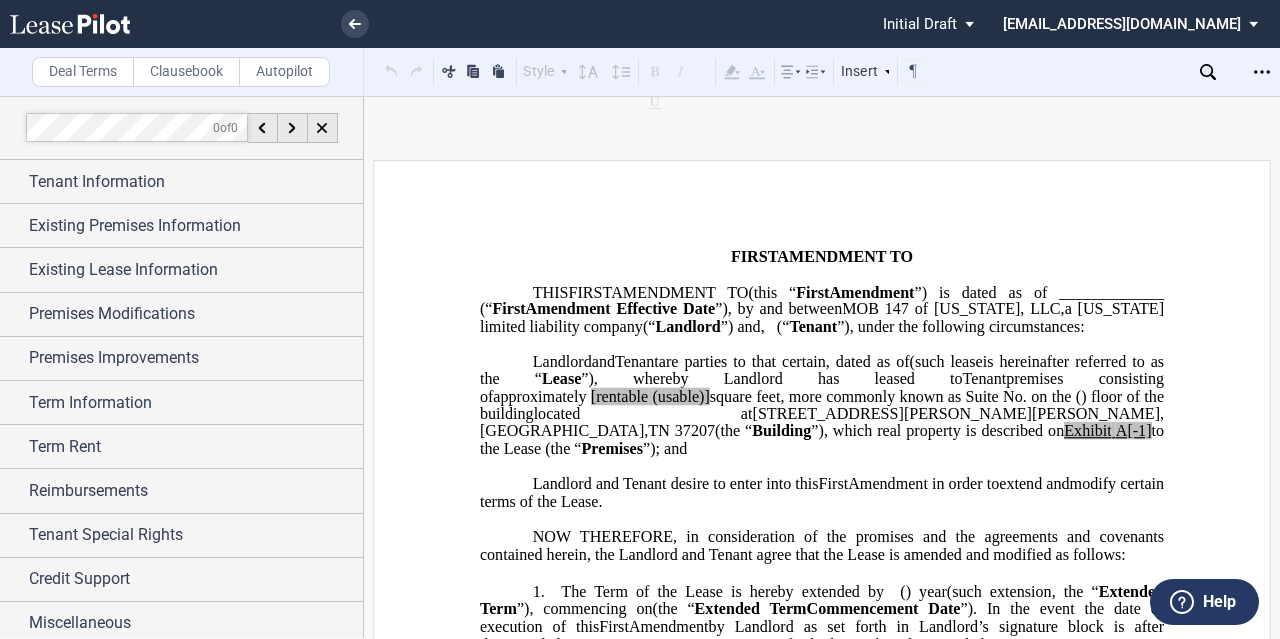 scroll, scrollTop: 0, scrollLeft: 0, axis: both 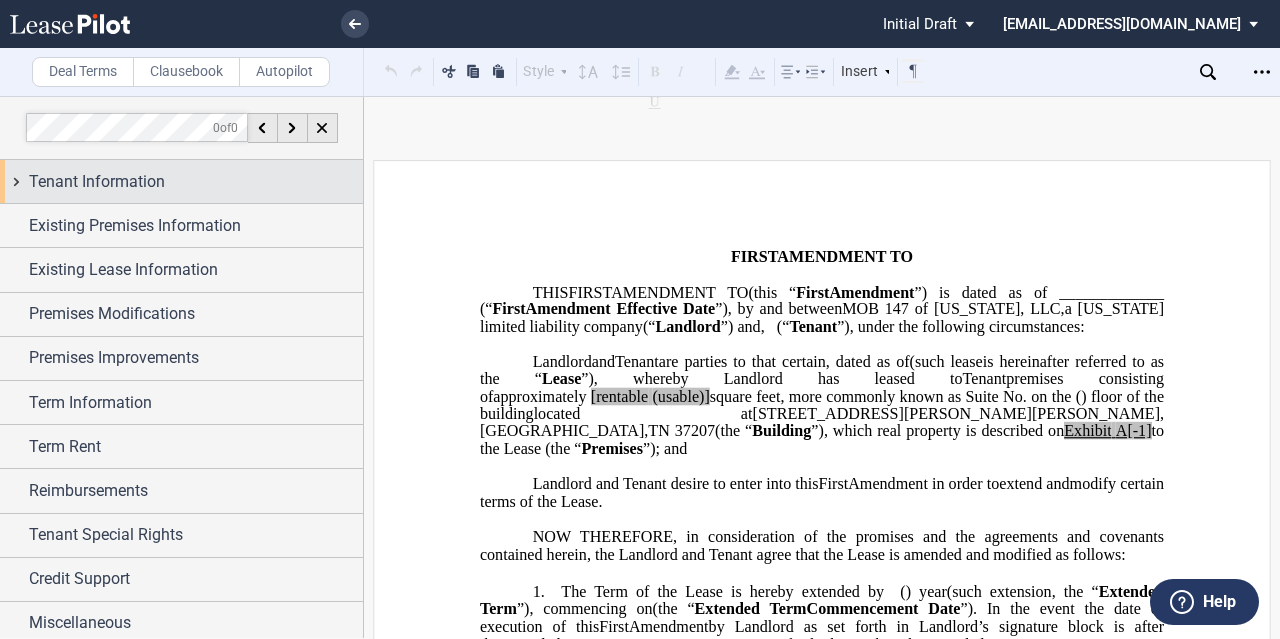 click on "Tenant Information" at bounding box center (196, 182) 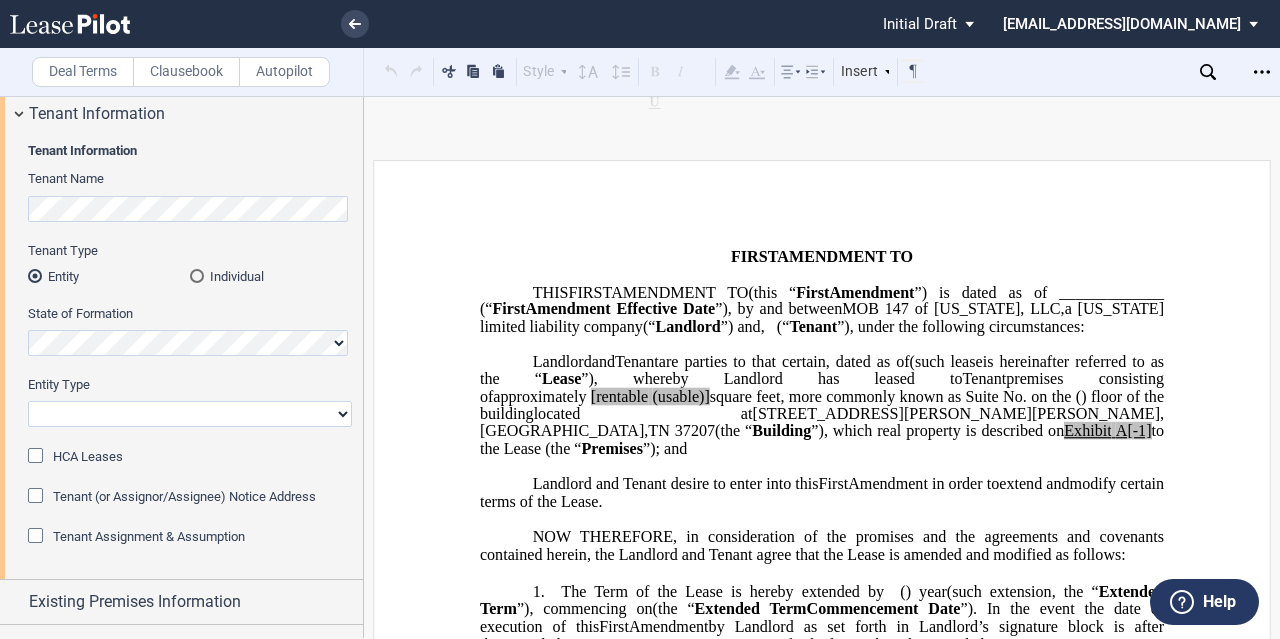 scroll, scrollTop: 100, scrollLeft: 0, axis: vertical 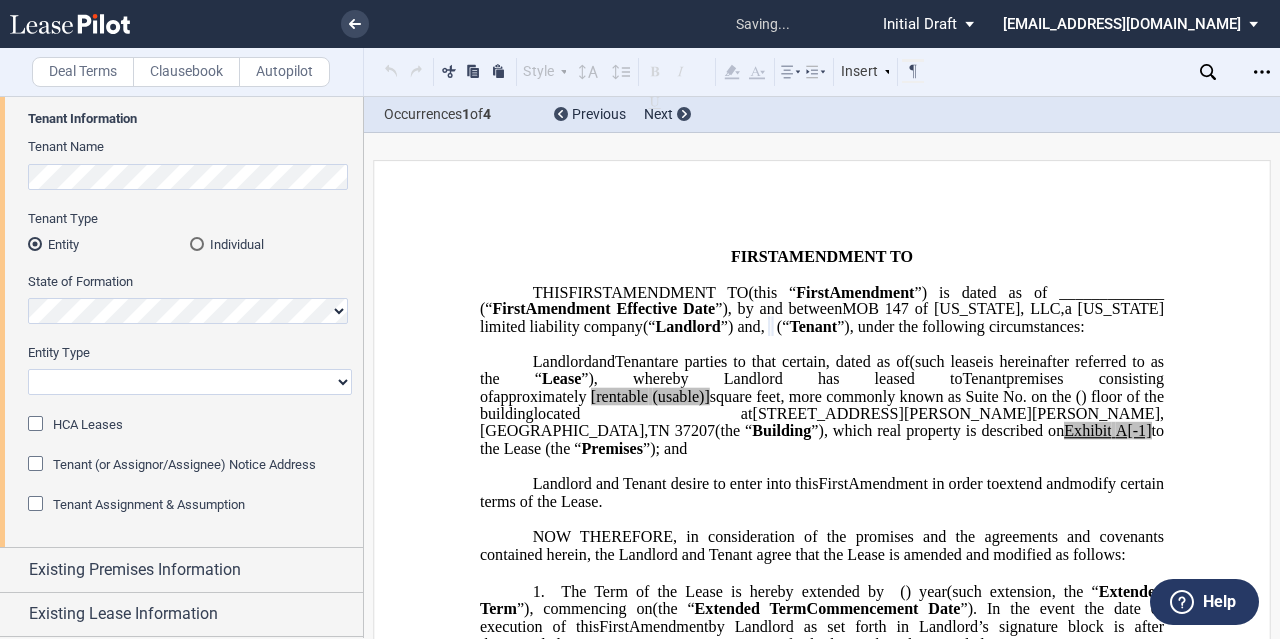click on "Corporation
Limited Liability Company
General Partnership
Limited Partnership
Other" at bounding box center [190, 382] 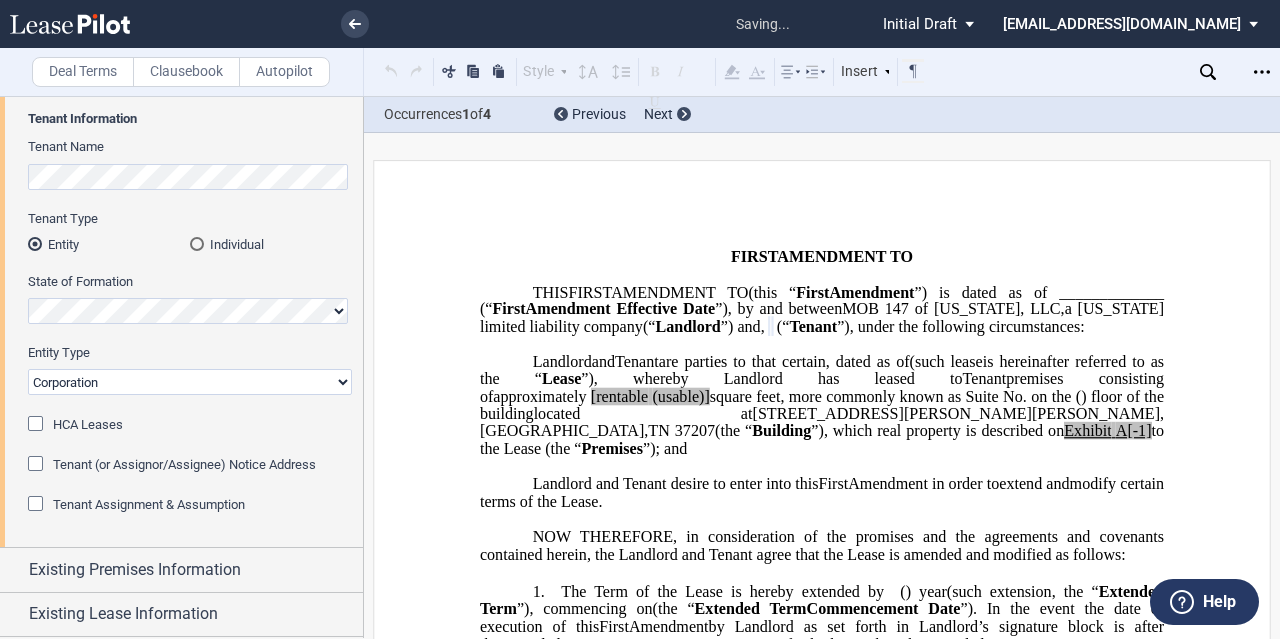 click on "Corporation
Limited Liability Company
General Partnership
Limited Partnership
Other" at bounding box center [190, 382] 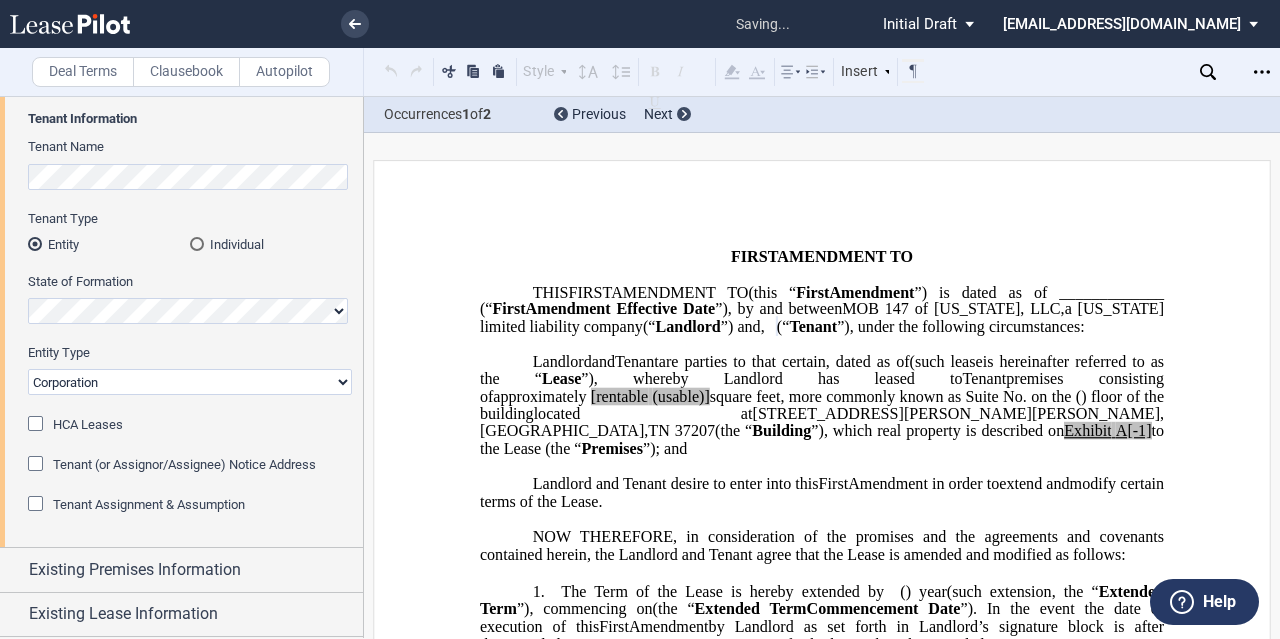 click on "HCA Leases" 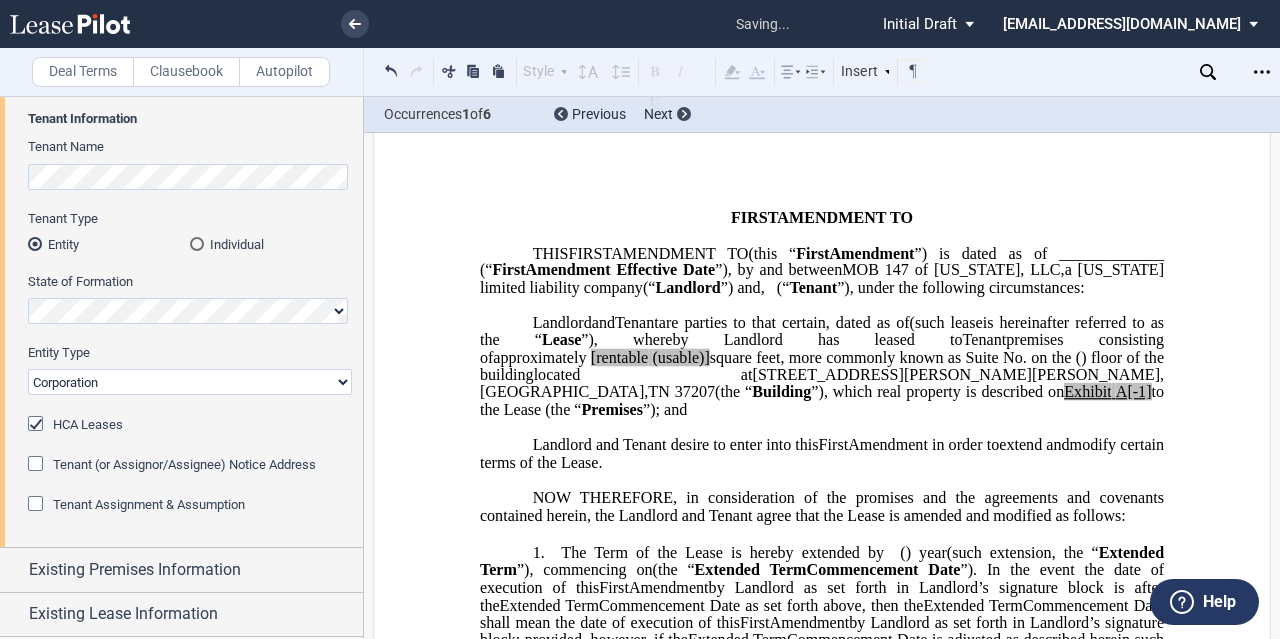 scroll, scrollTop: 0, scrollLeft: 0, axis: both 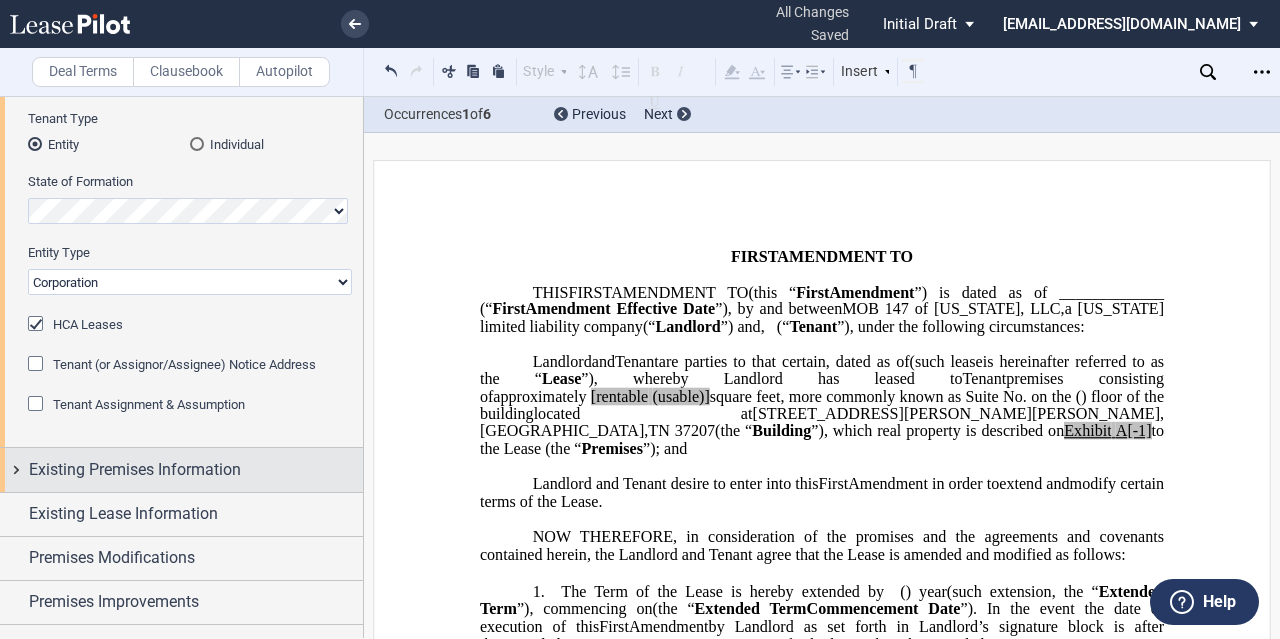 click on "Existing Premises Information" at bounding box center (181, 469) 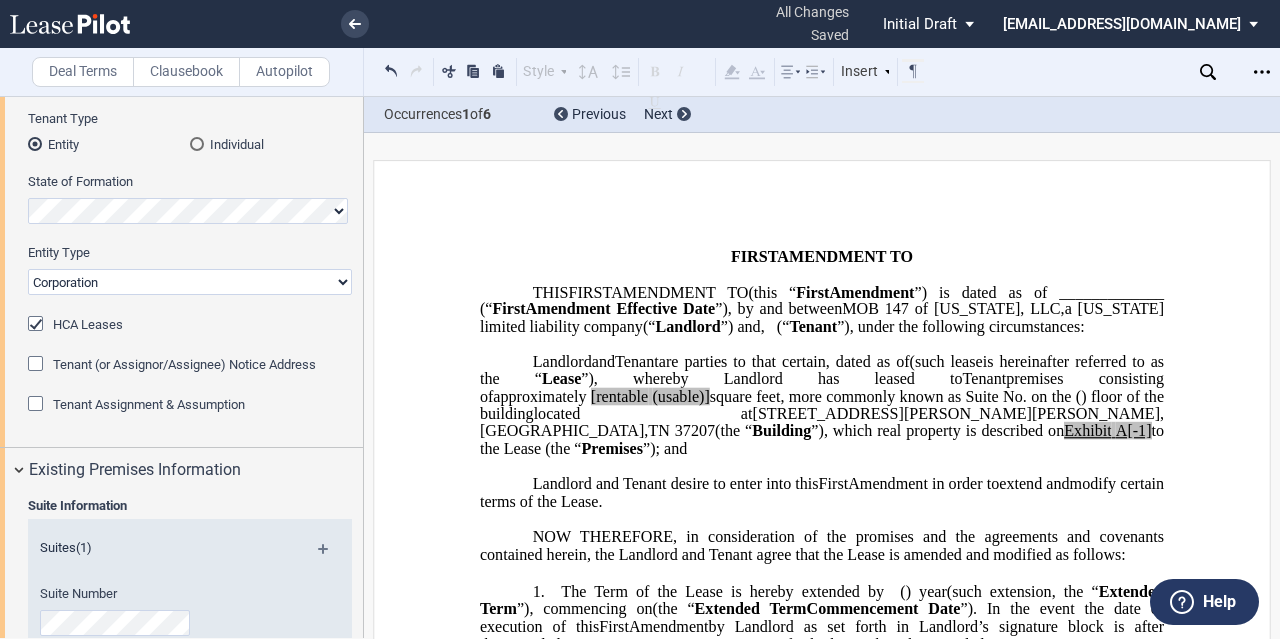 scroll, scrollTop: 400, scrollLeft: 0, axis: vertical 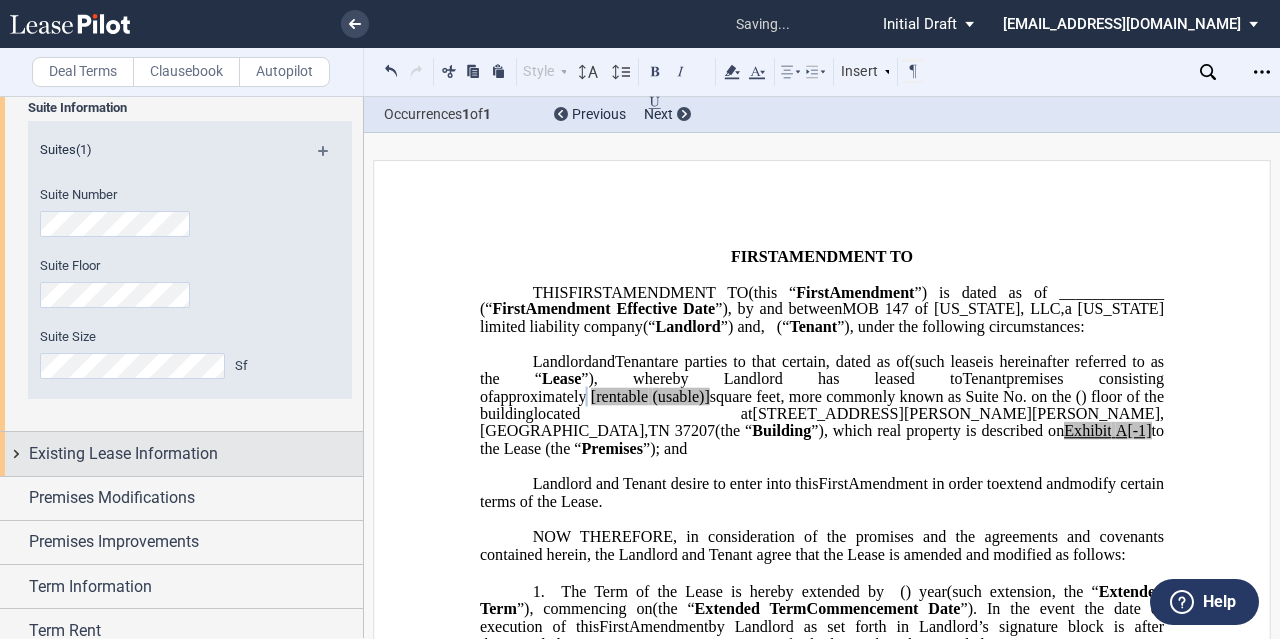 click on "Existing Lease Information" at bounding box center (181, 453) 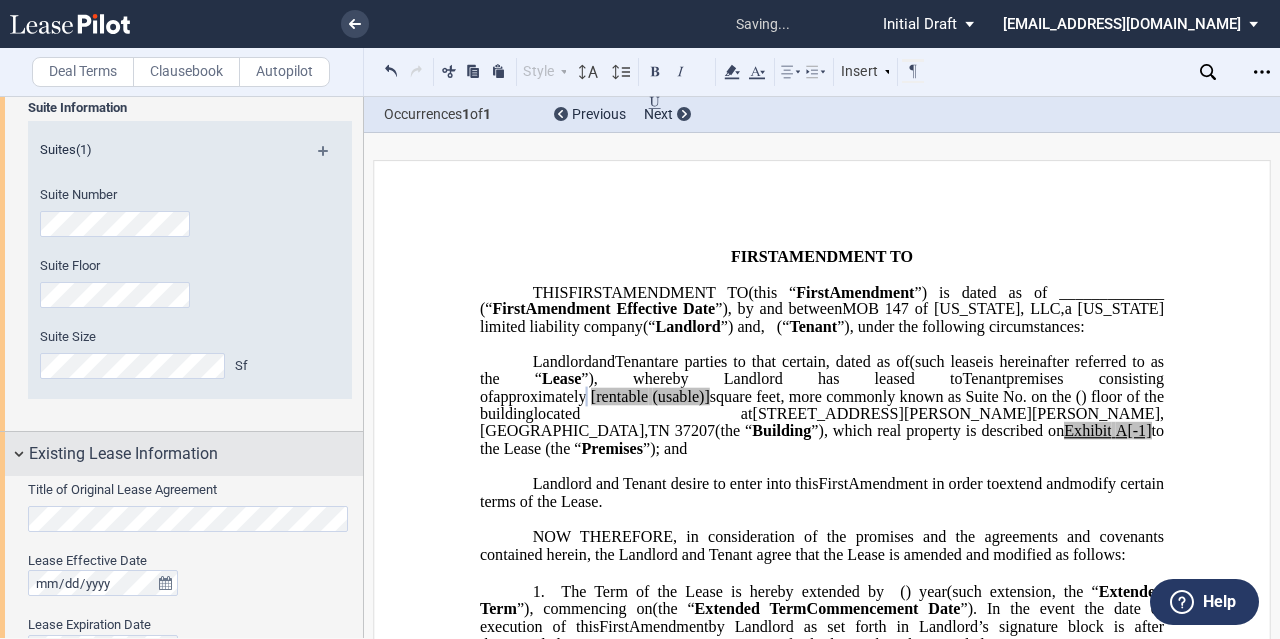 scroll, scrollTop: 700, scrollLeft: 0, axis: vertical 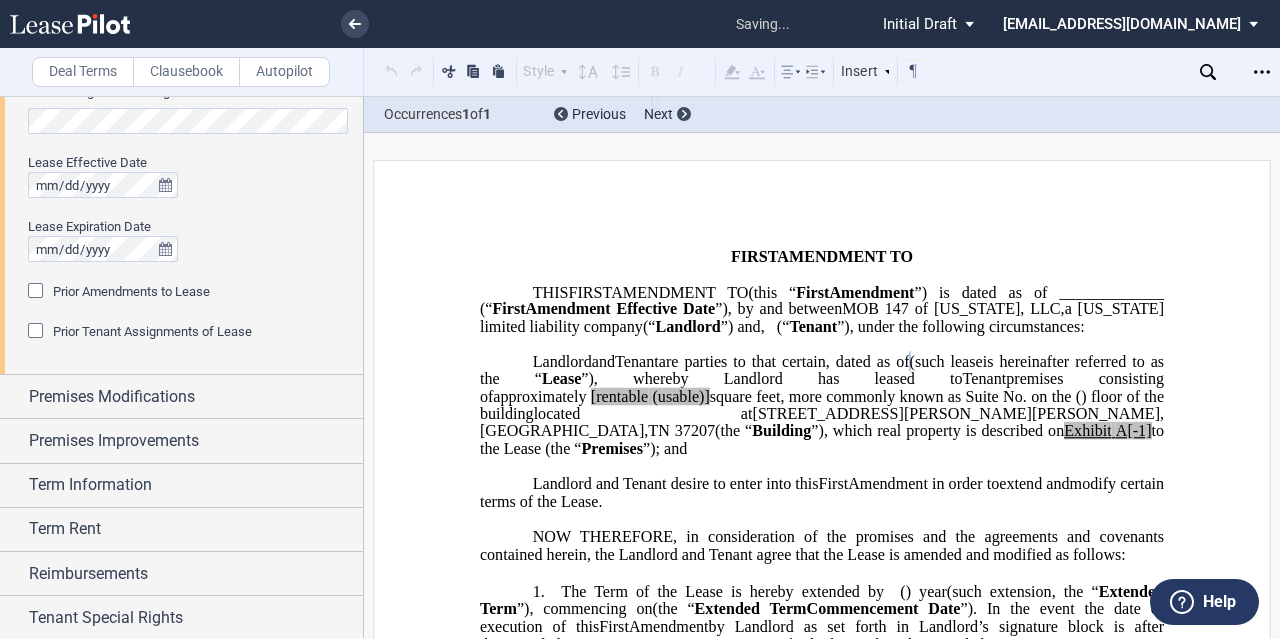 click on "Prior Amendments to Lease
Prior Amendments (1)
Amendment No. 1 Date" at bounding box center [190, 302] 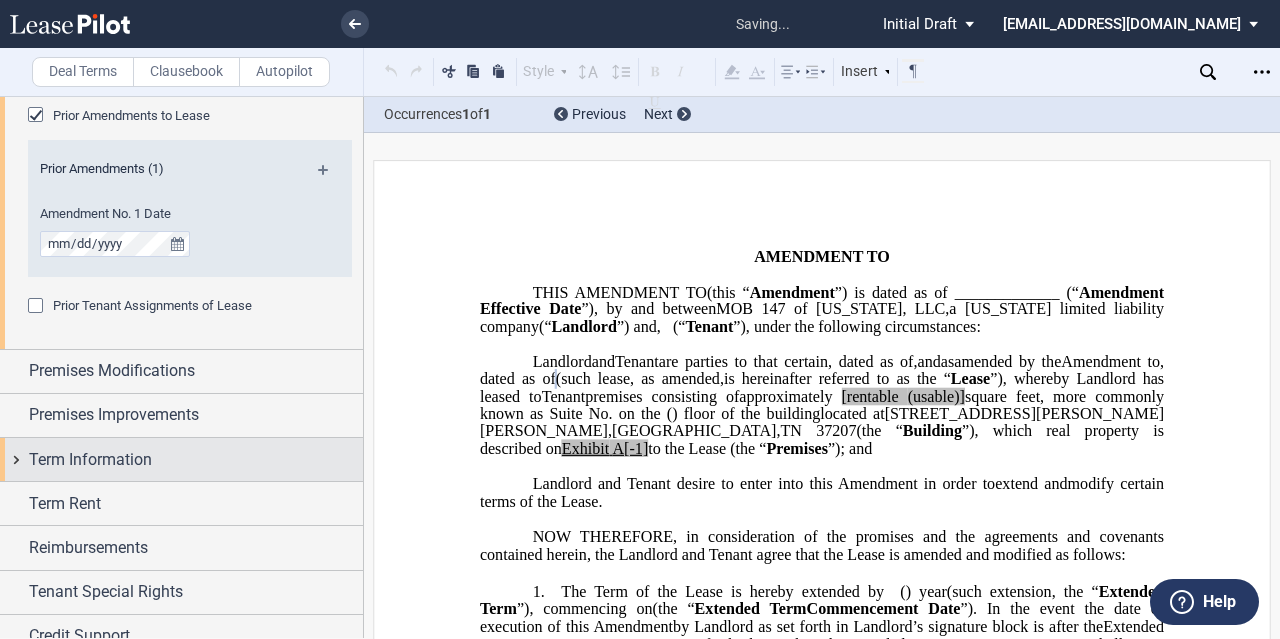 scroll, scrollTop: 1200, scrollLeft: 0, axis: vertical 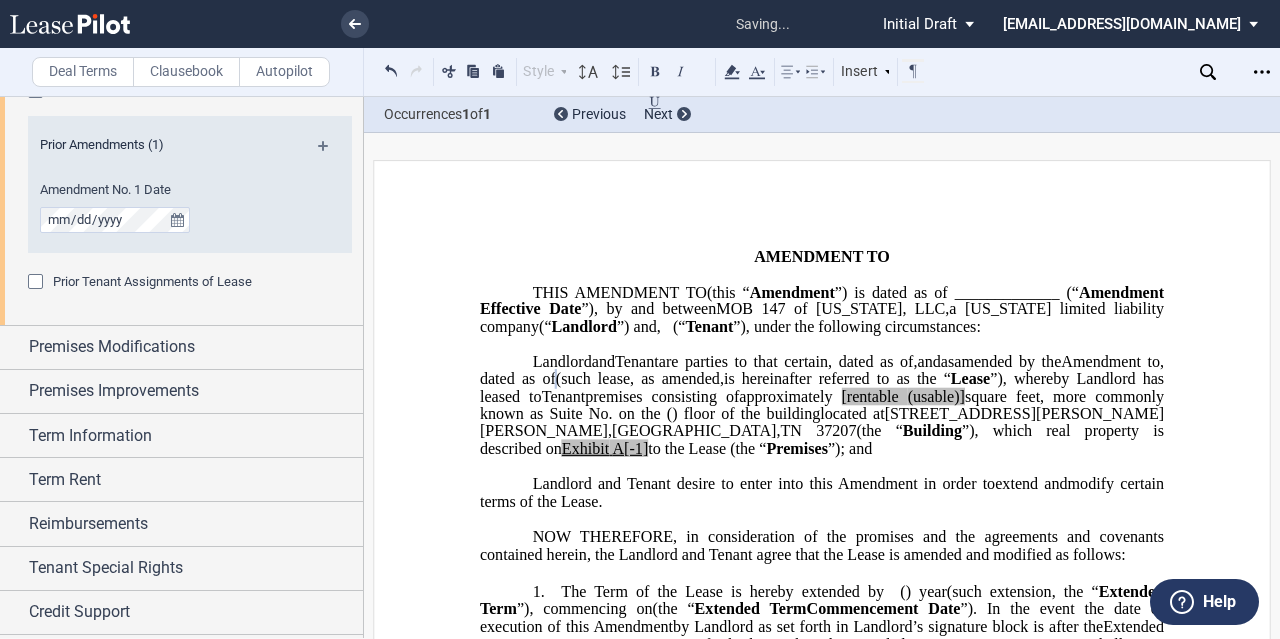 click on "[rentable" 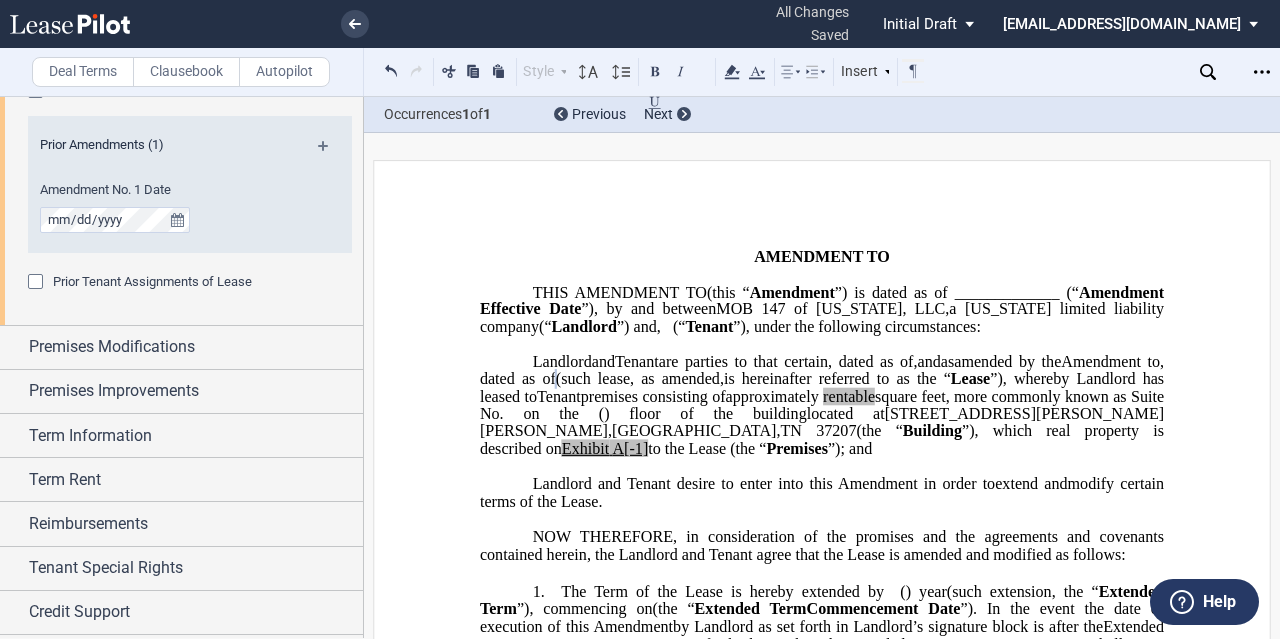 click on "A[-1]" 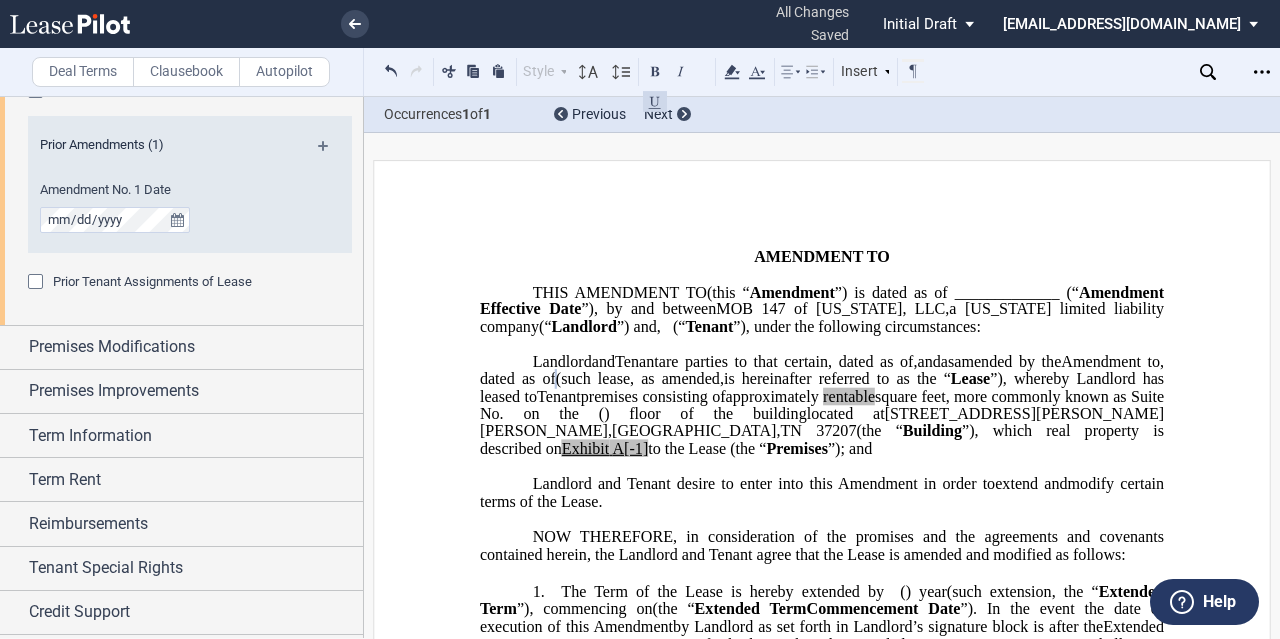 type 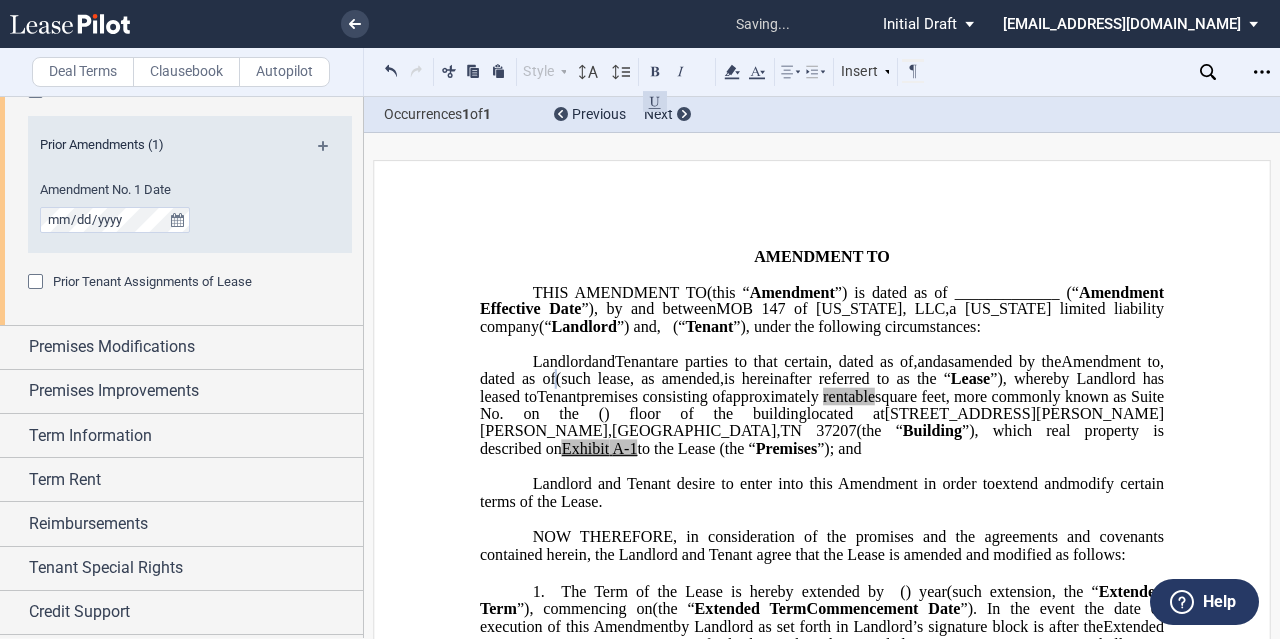 click on "square feet, more commonly known as Suite No." 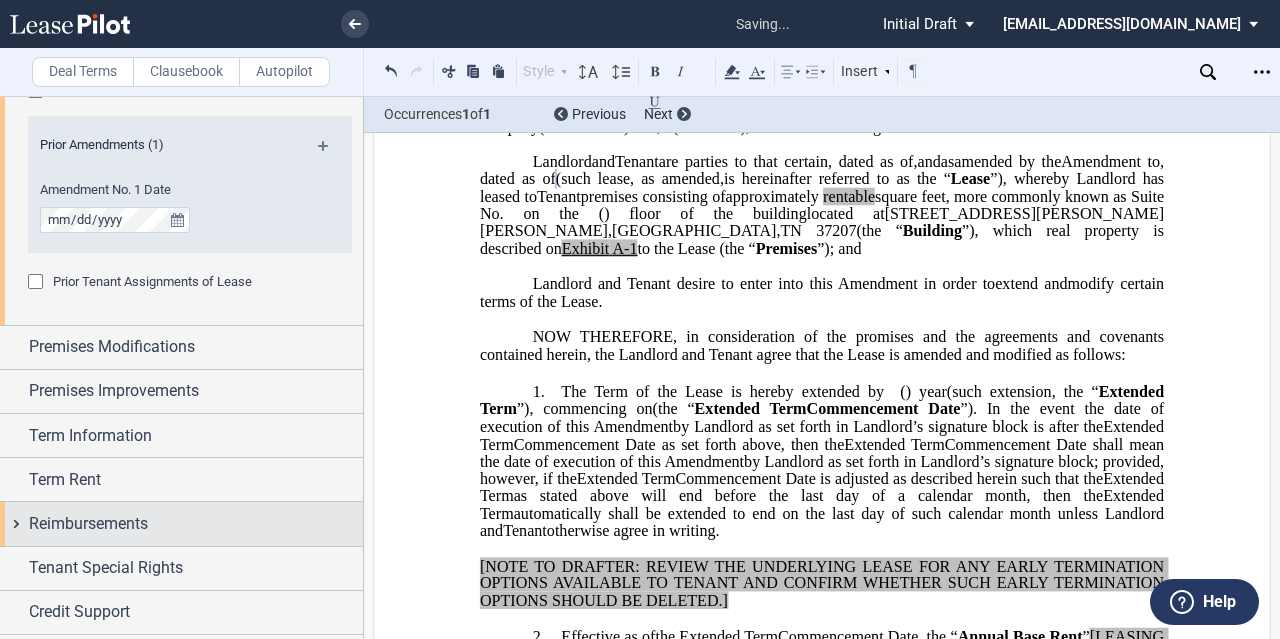 scroll, scrollTop: 0, scrollLeft: 0, axis: both 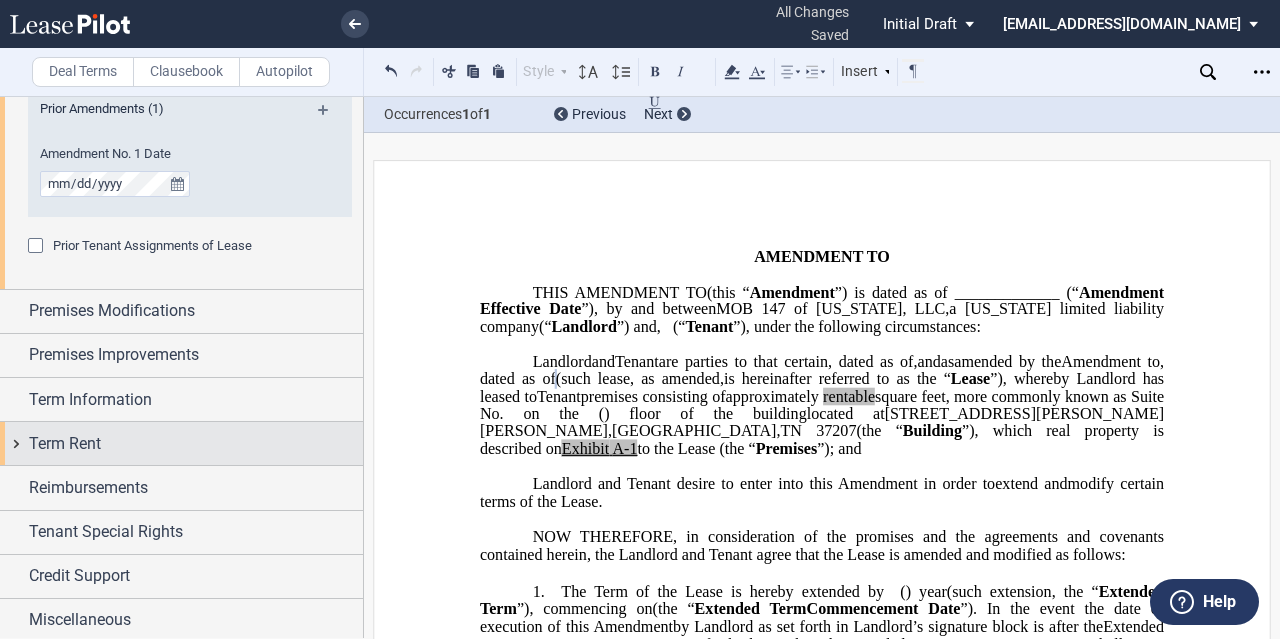 click on "Term Rent" at bounding box center [196, 444] 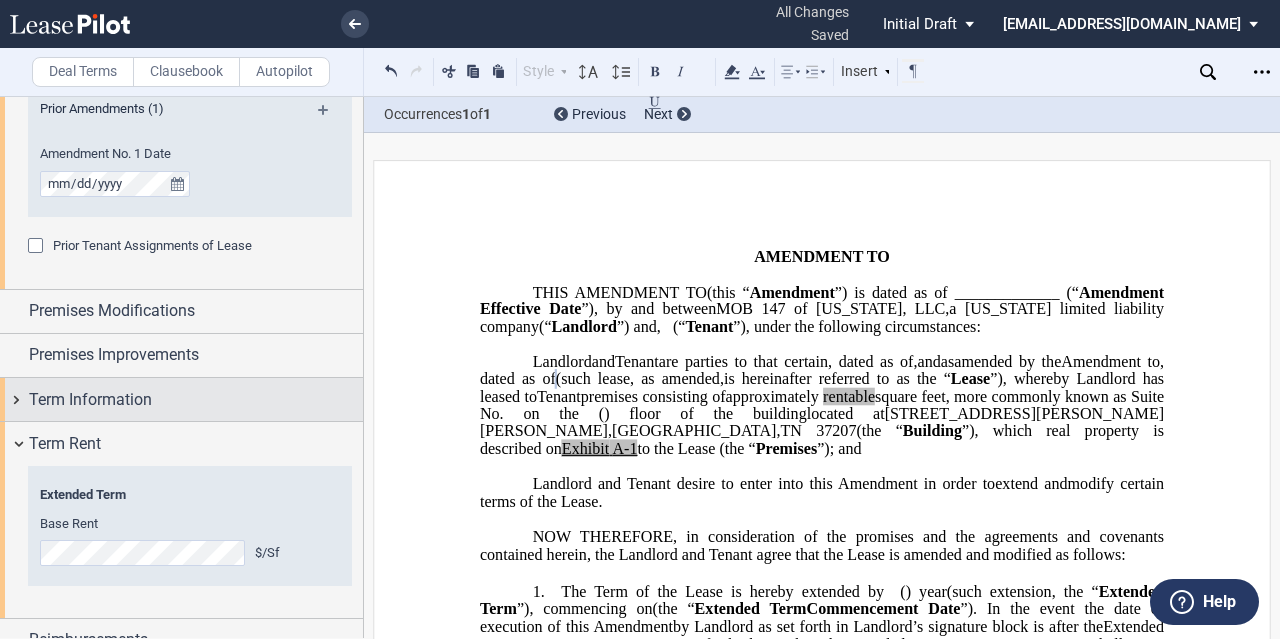 click on "Term Information" at bounding box center [90, 400] 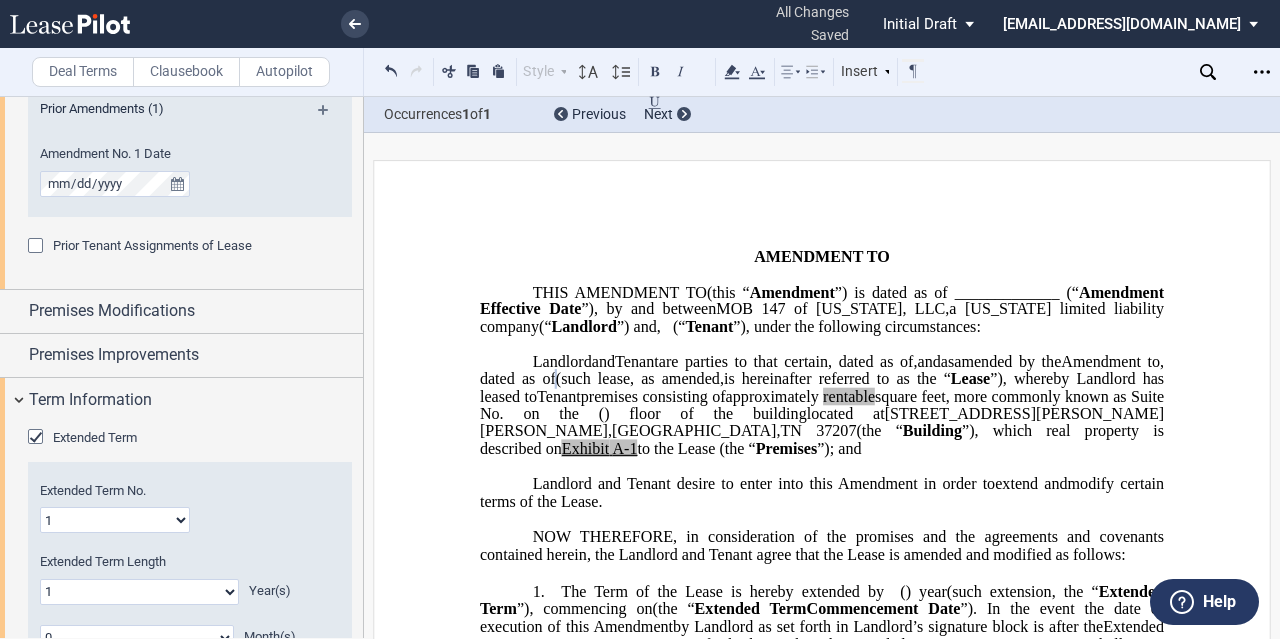 click on "Extended Term" 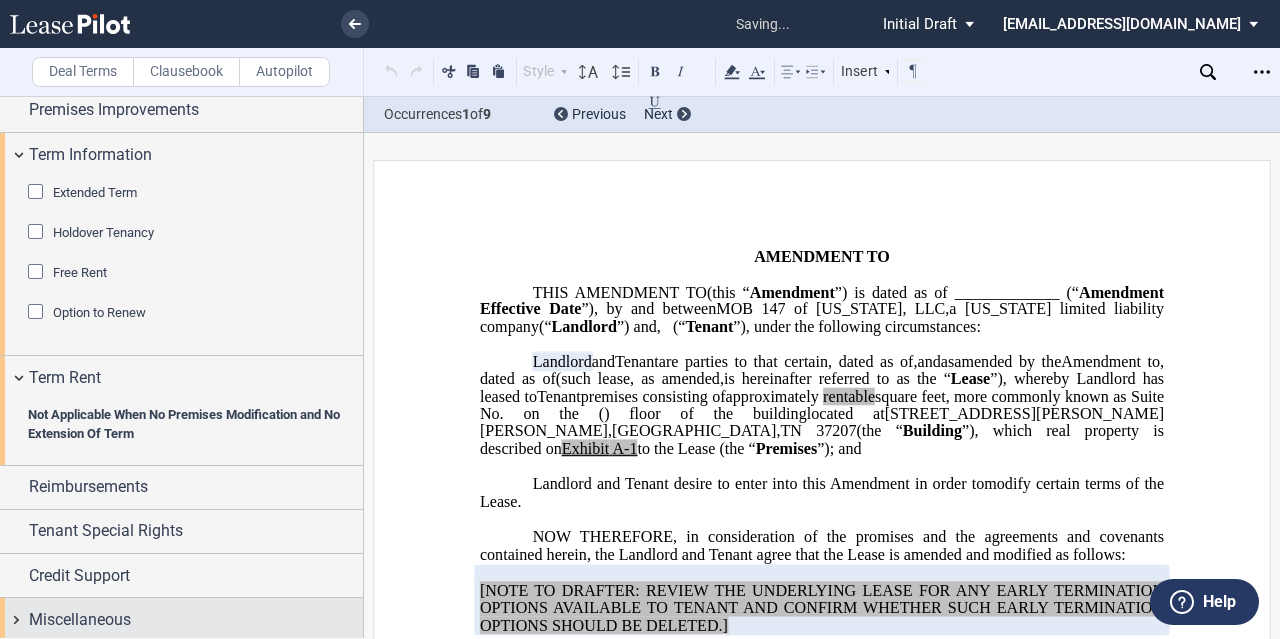 click on "Miscellaneous" at bounding box center [80, 620] 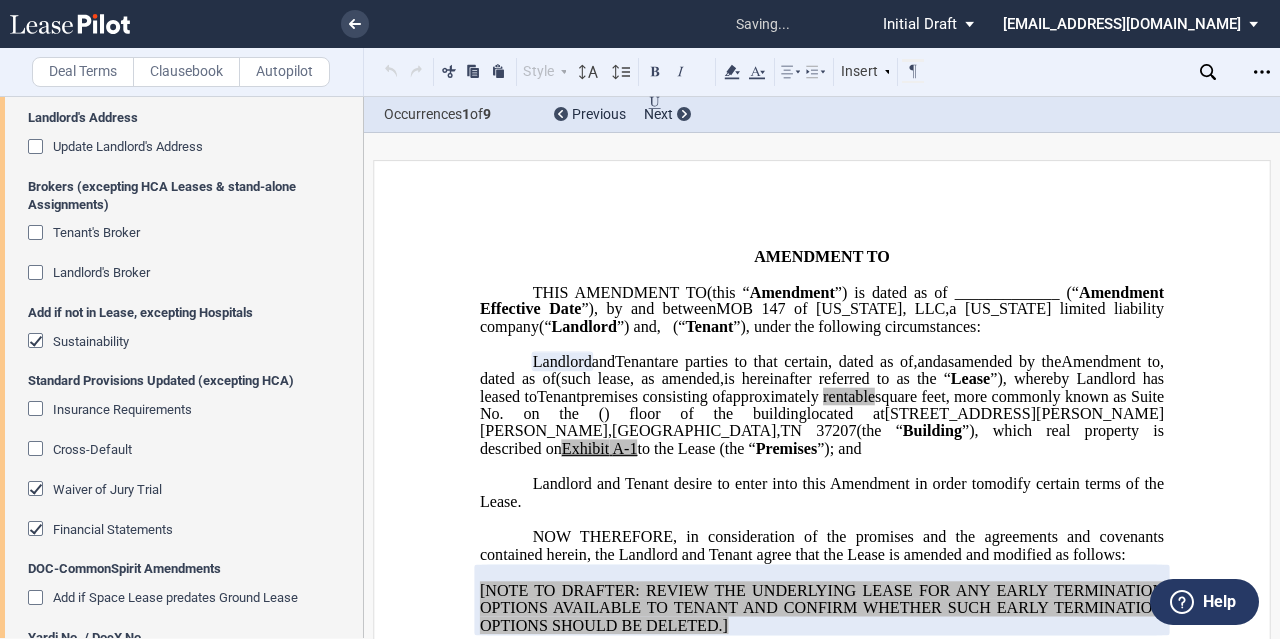 scroll, scrollTop: 2100, scrollLeft: 0, axis: vertical 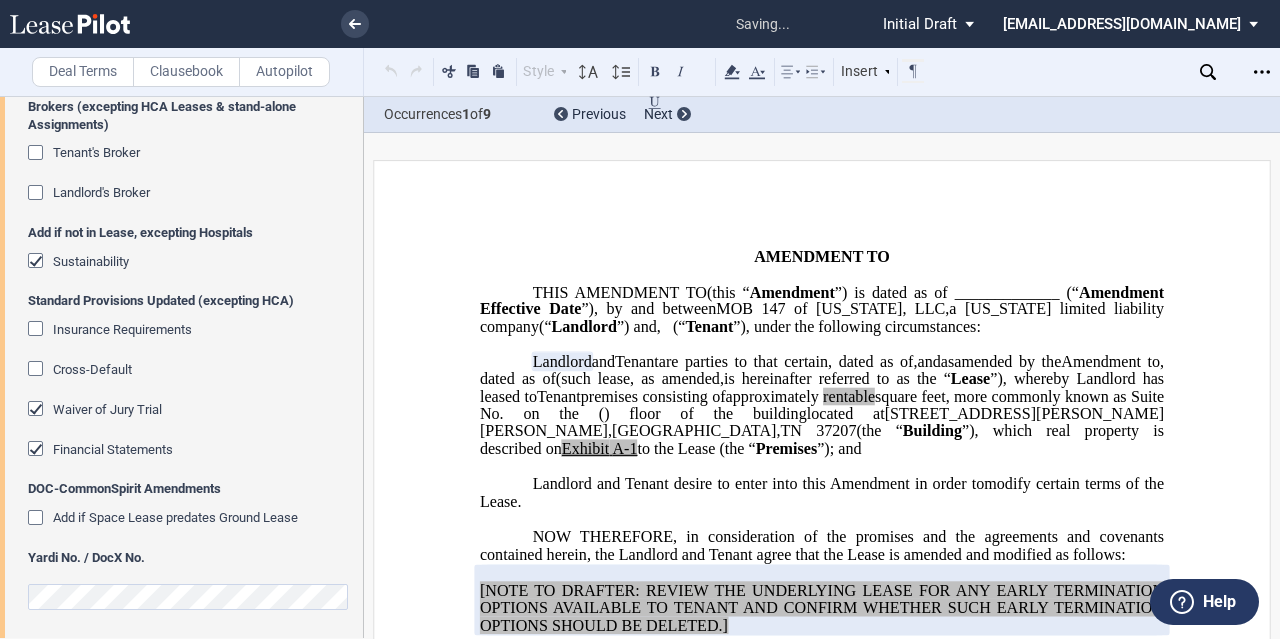 click on "Financial Statements" 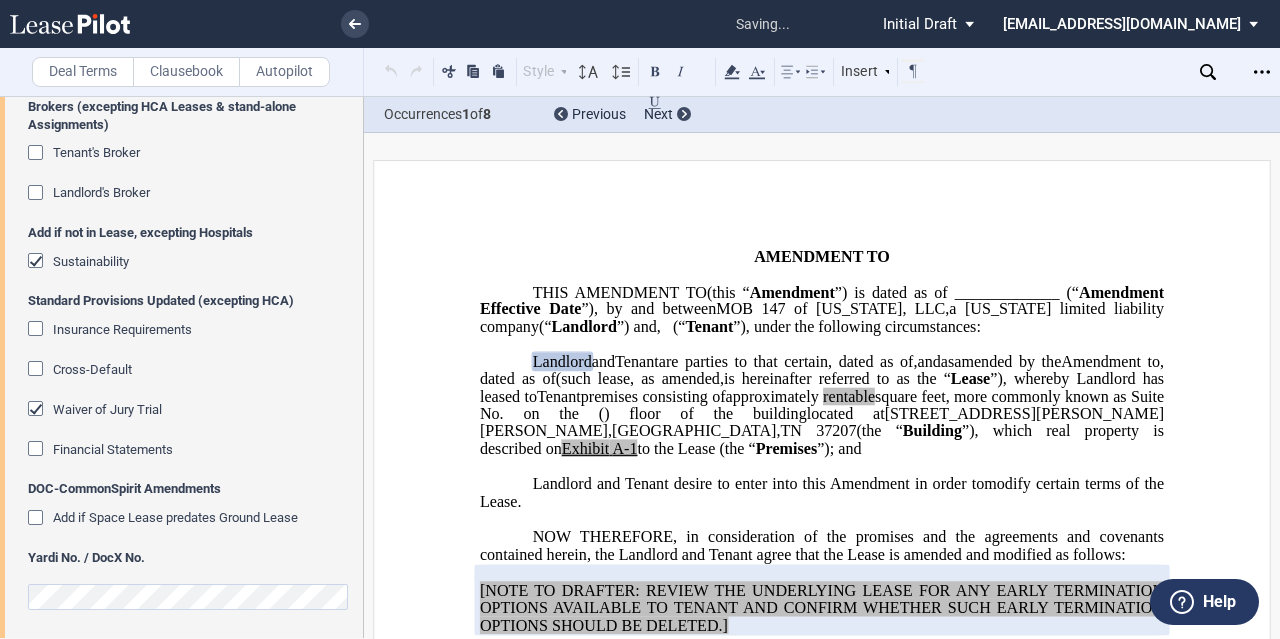 click on "Waiver of Jury Trial" 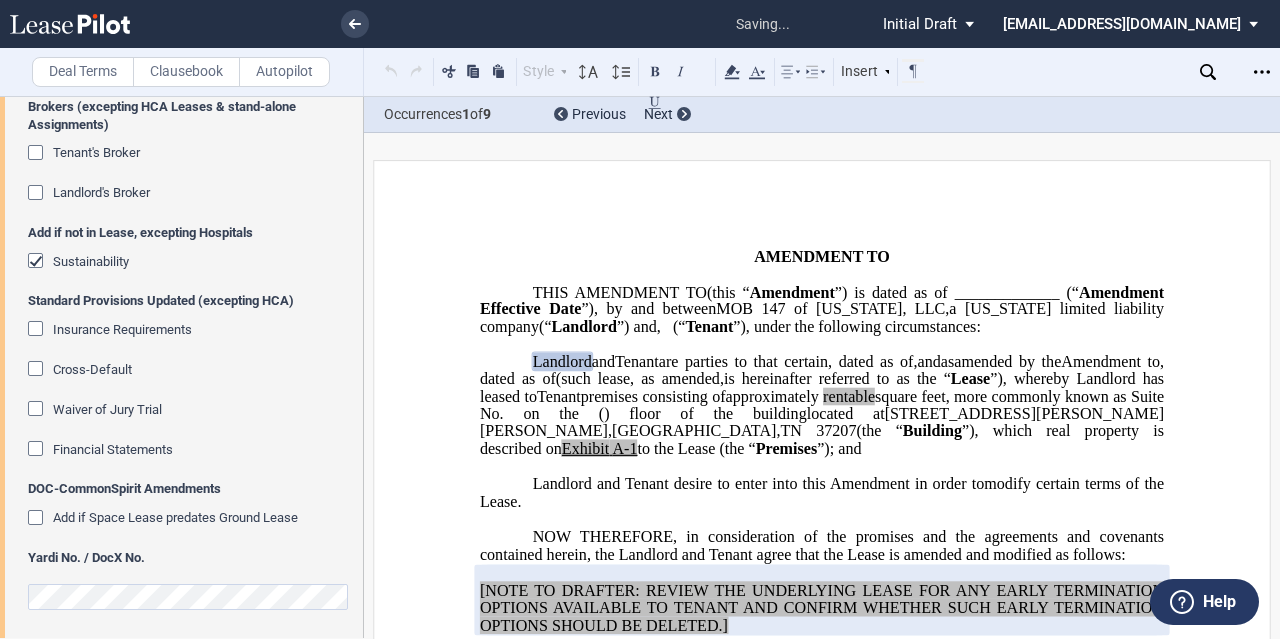 click on "Sustainability" 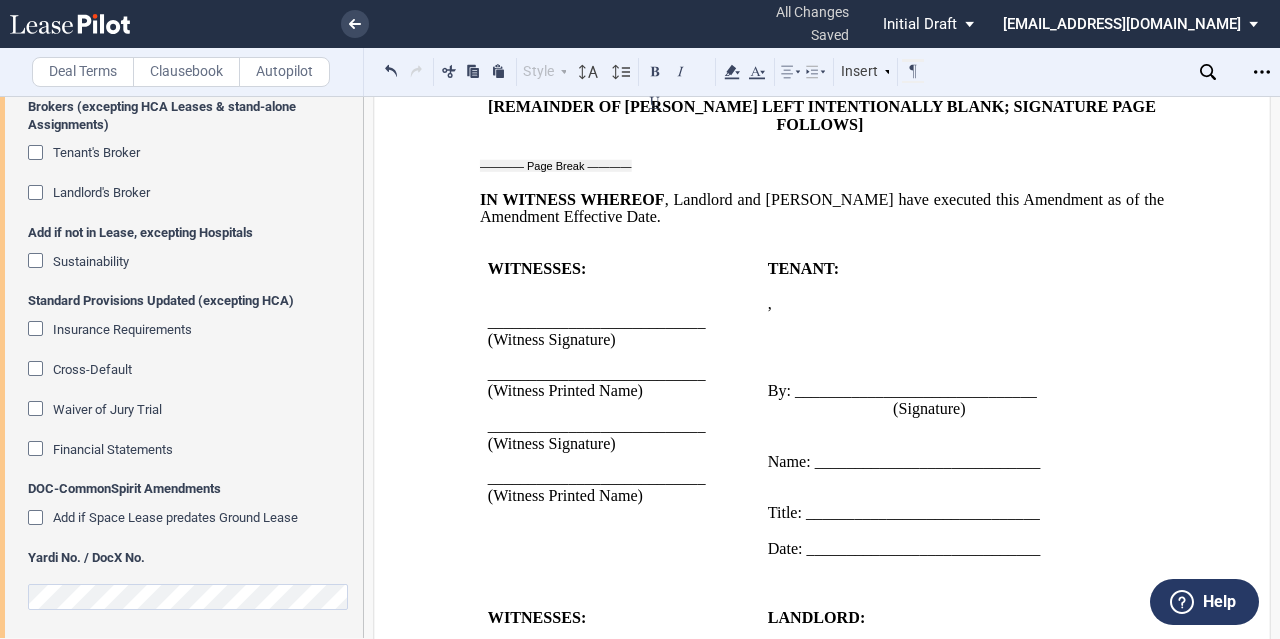 scroll, scrollTop: 1342, scrollLeft: 0, axis: vertical 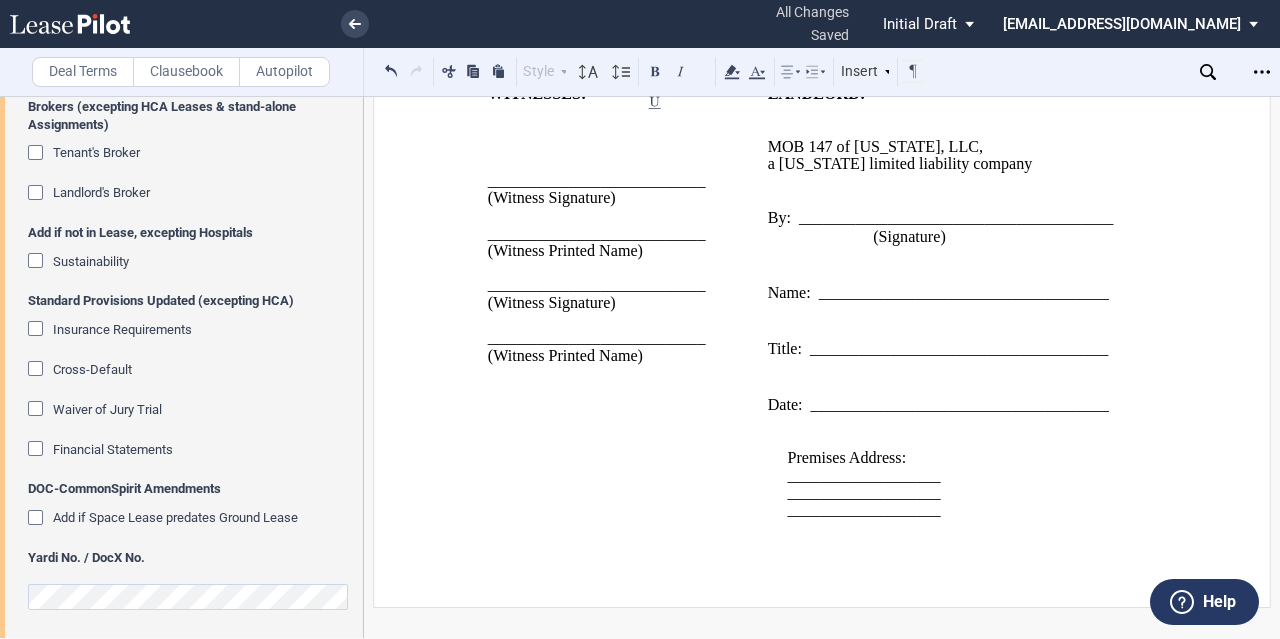 click on "___________________" 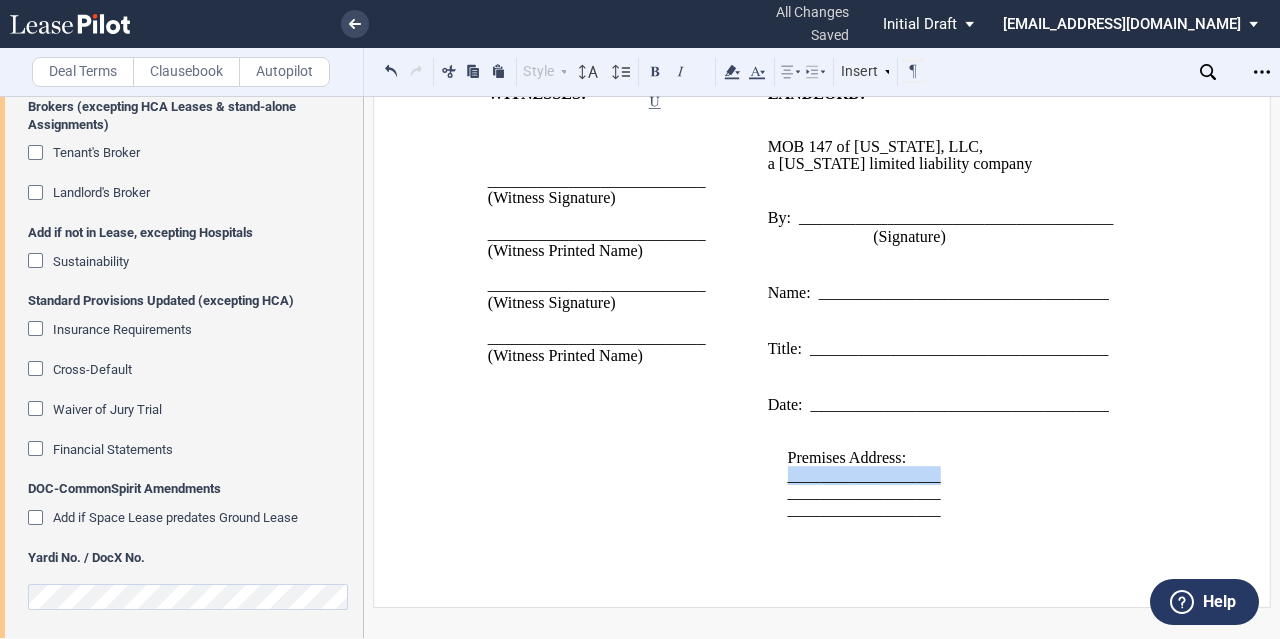 click on "___________________" 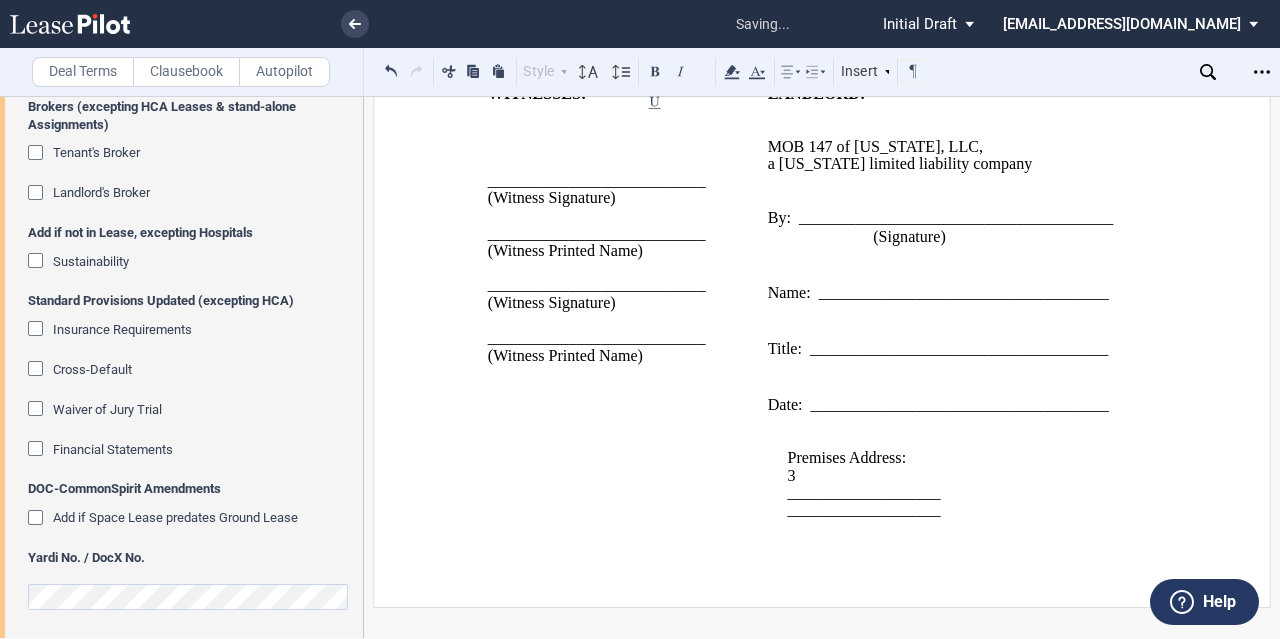 type 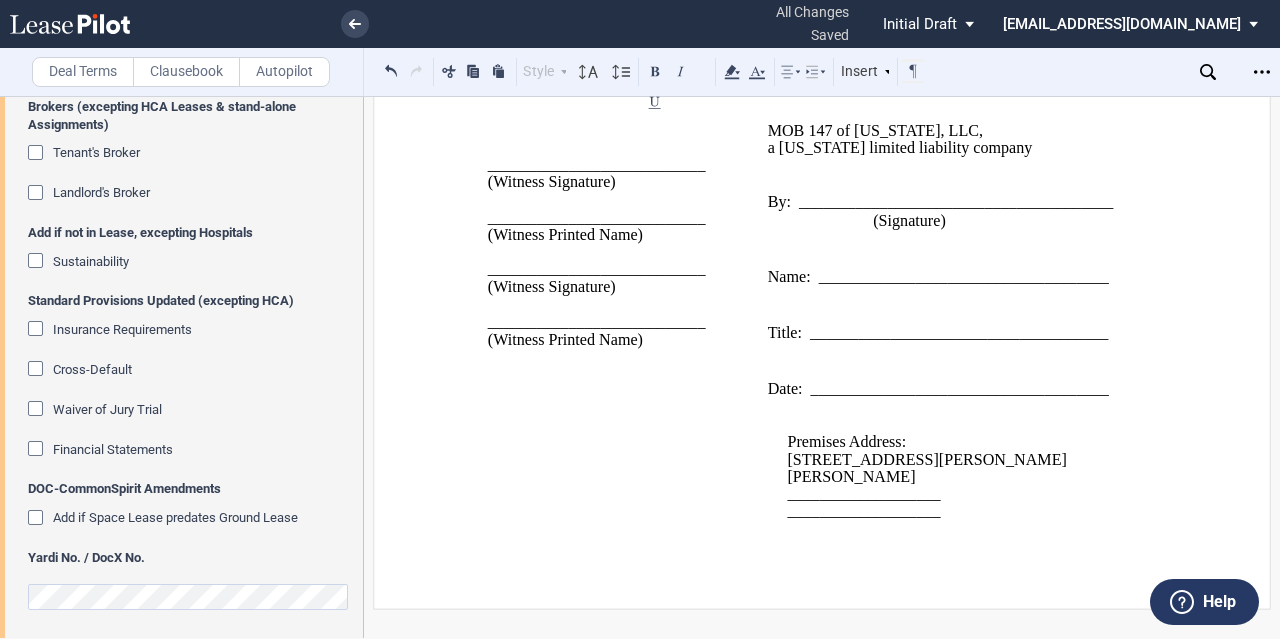 click at bounding box center (947, 424) 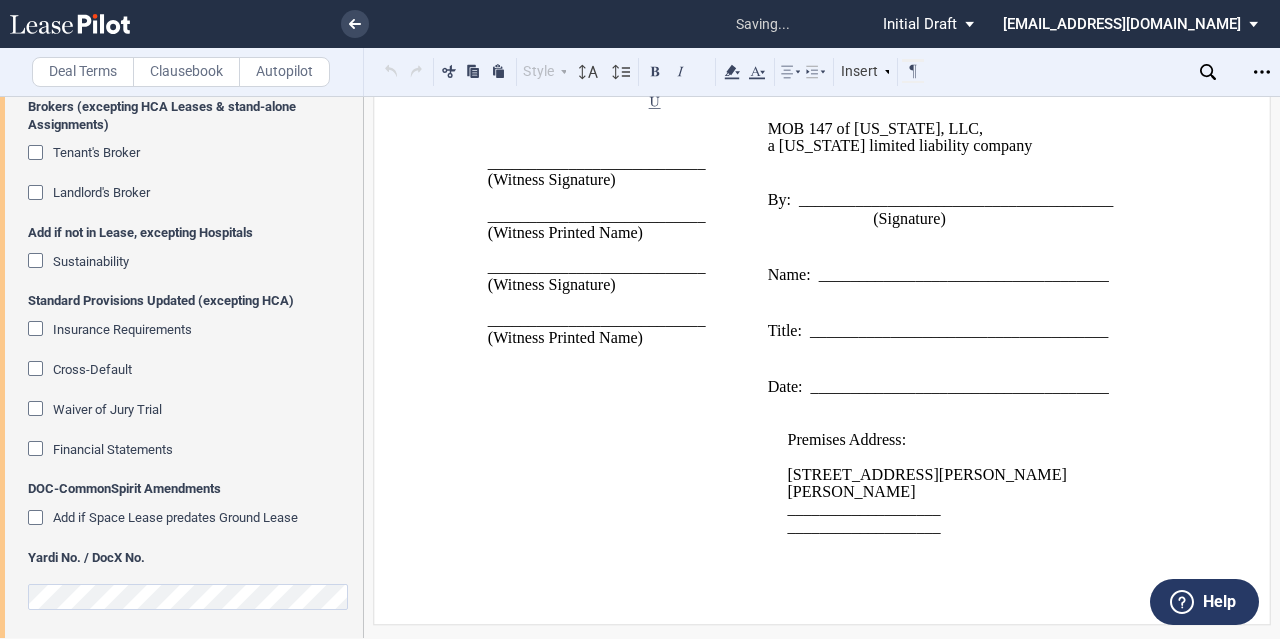 scroll, scrollTop: 1358, scrollLeft: 0, axis: vertical 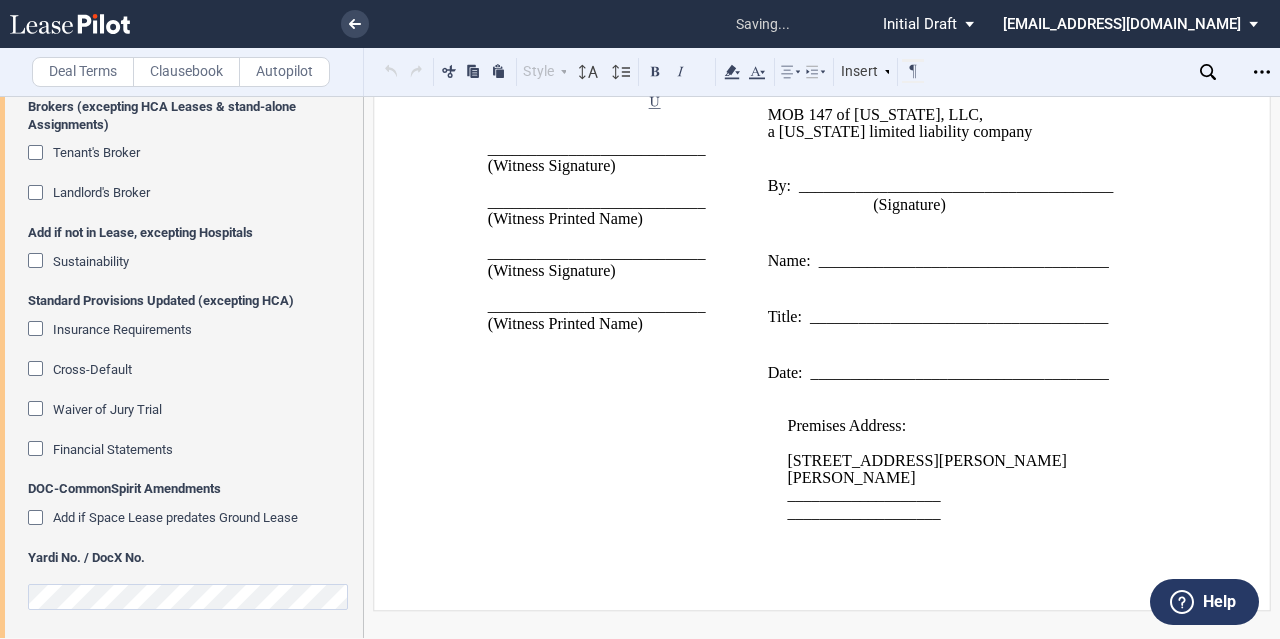 click on "___________________" 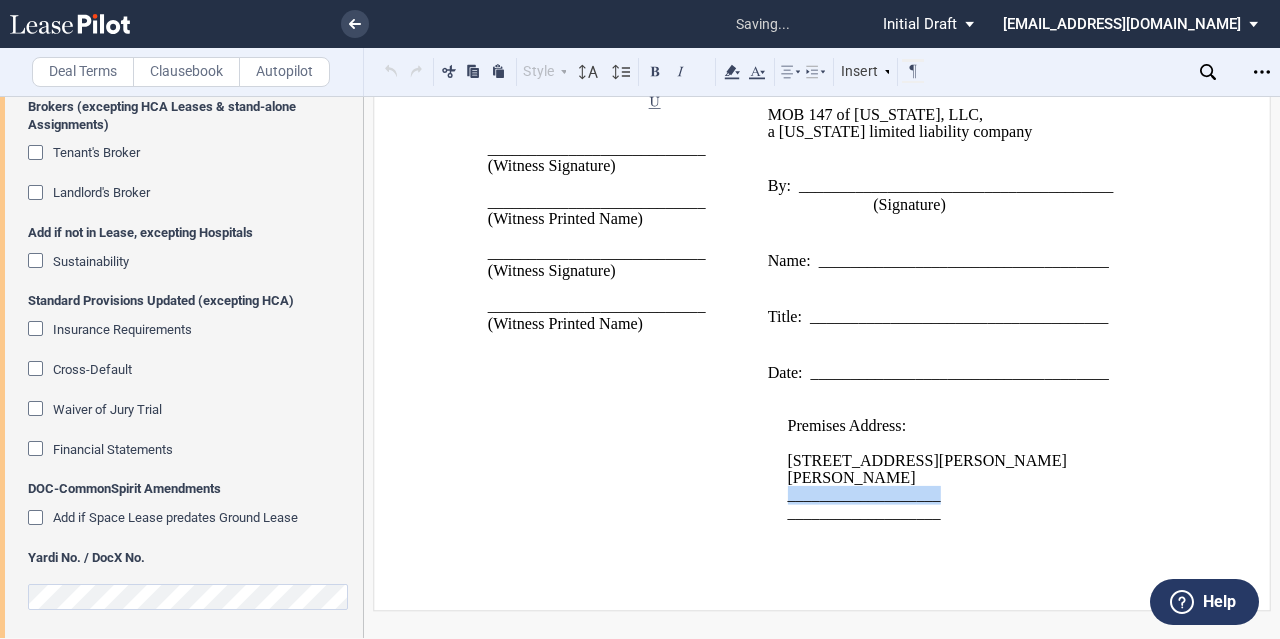 click on "___________________" 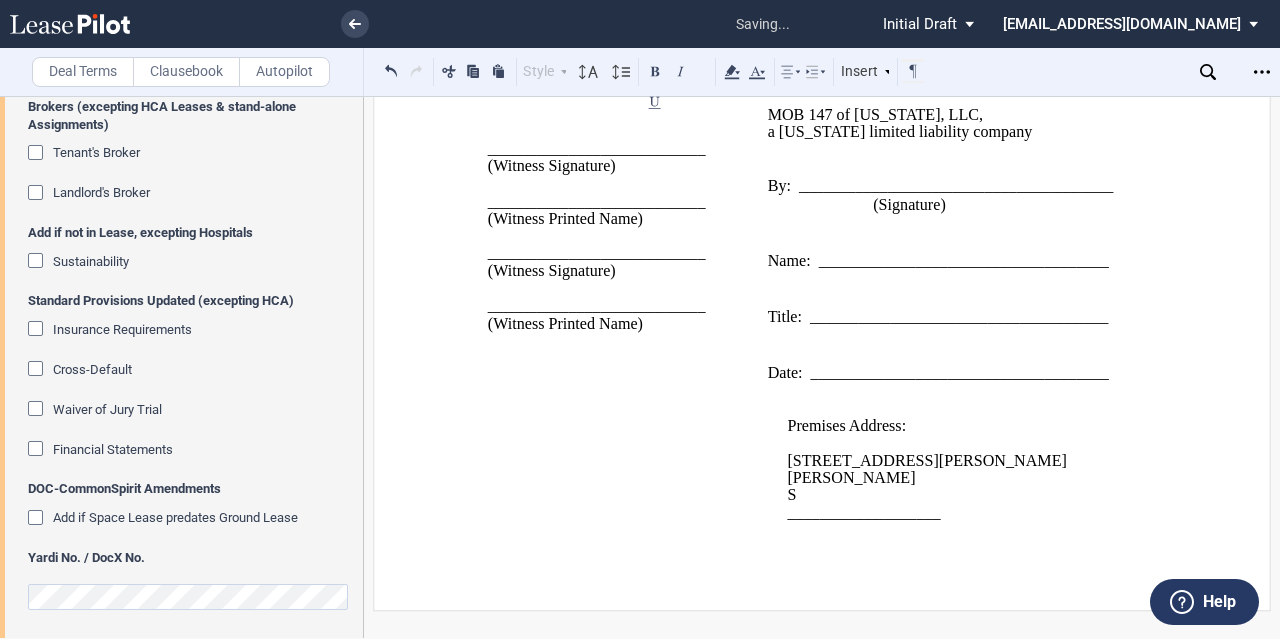 type 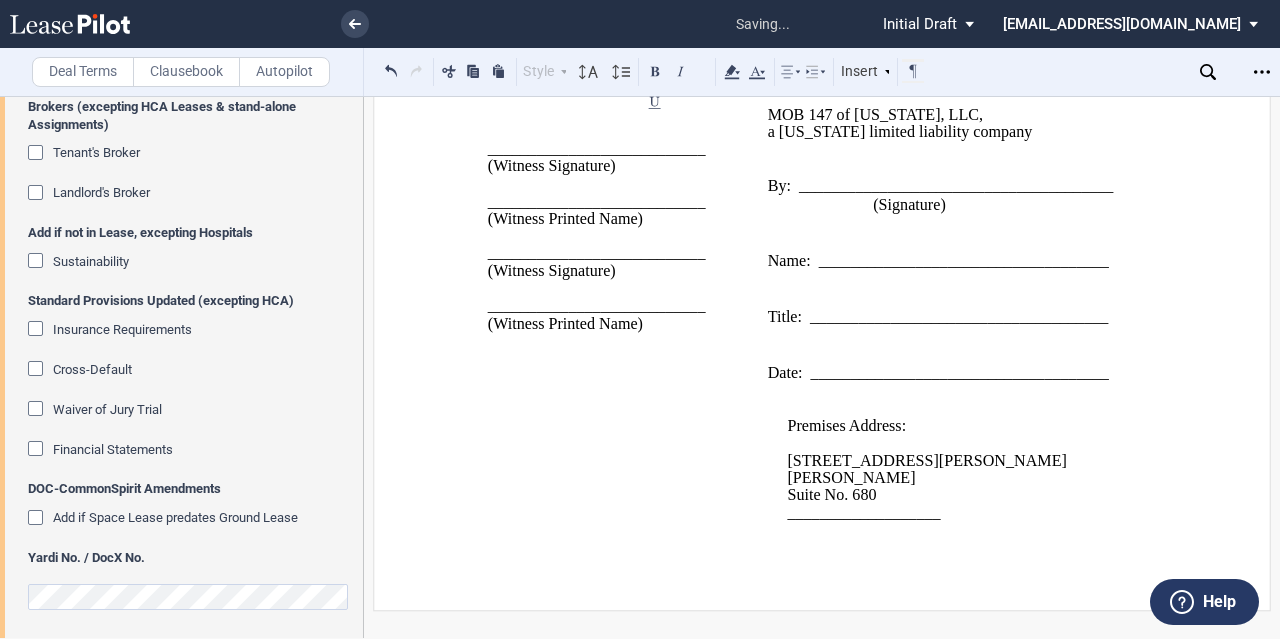 click on "___________________" 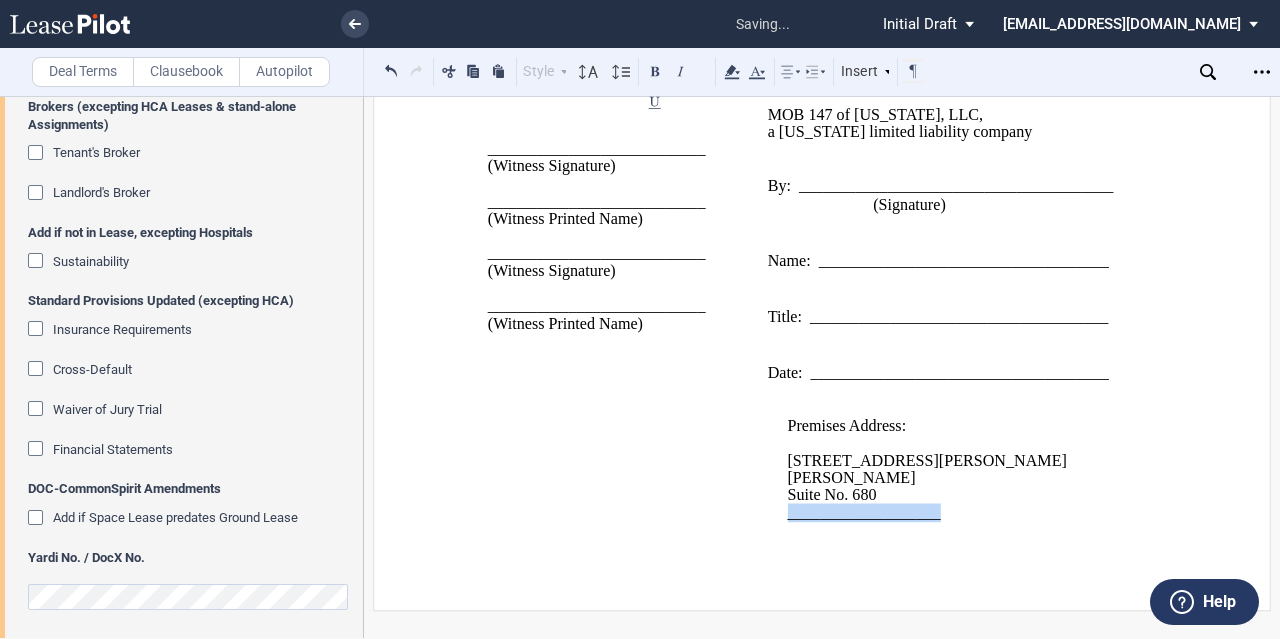 click on "___________________" 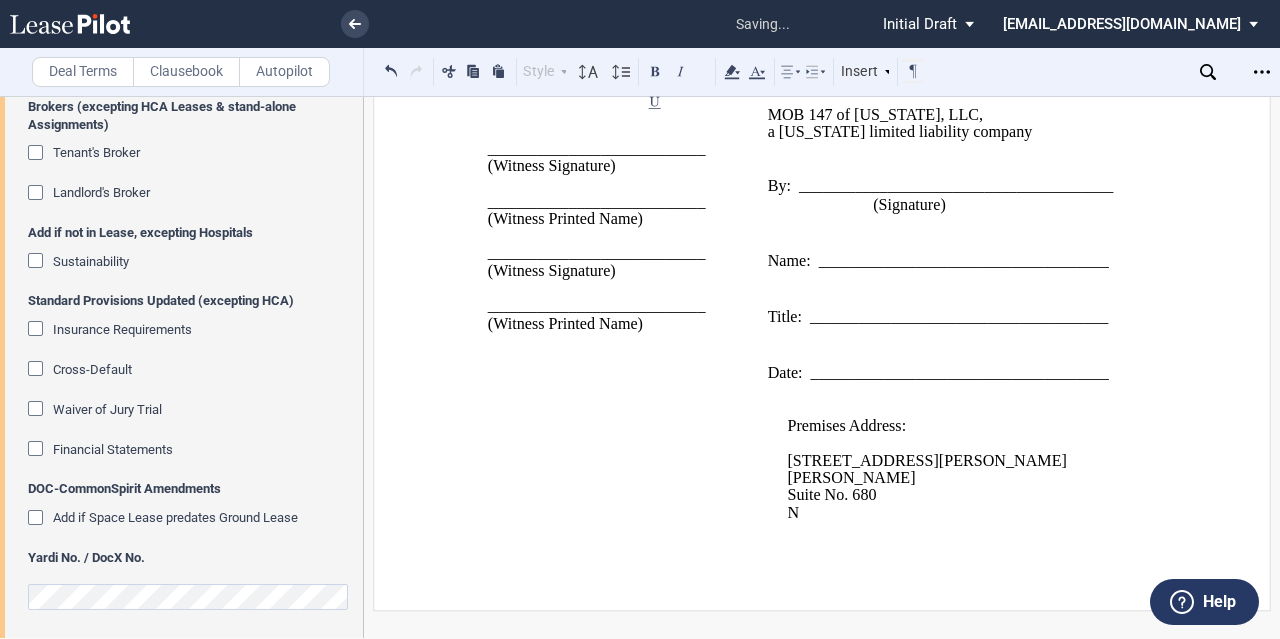 type 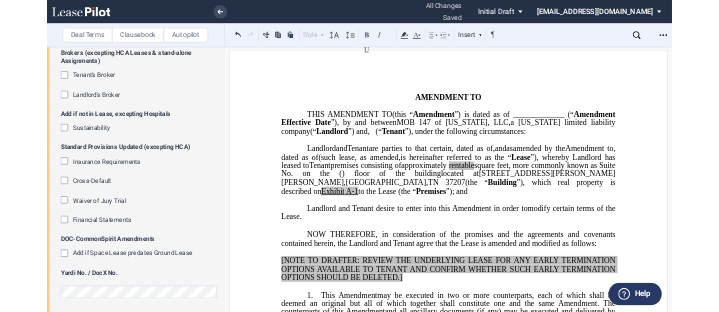 scroll, scrollTop: 0, scrollLeft: 0, axis: both 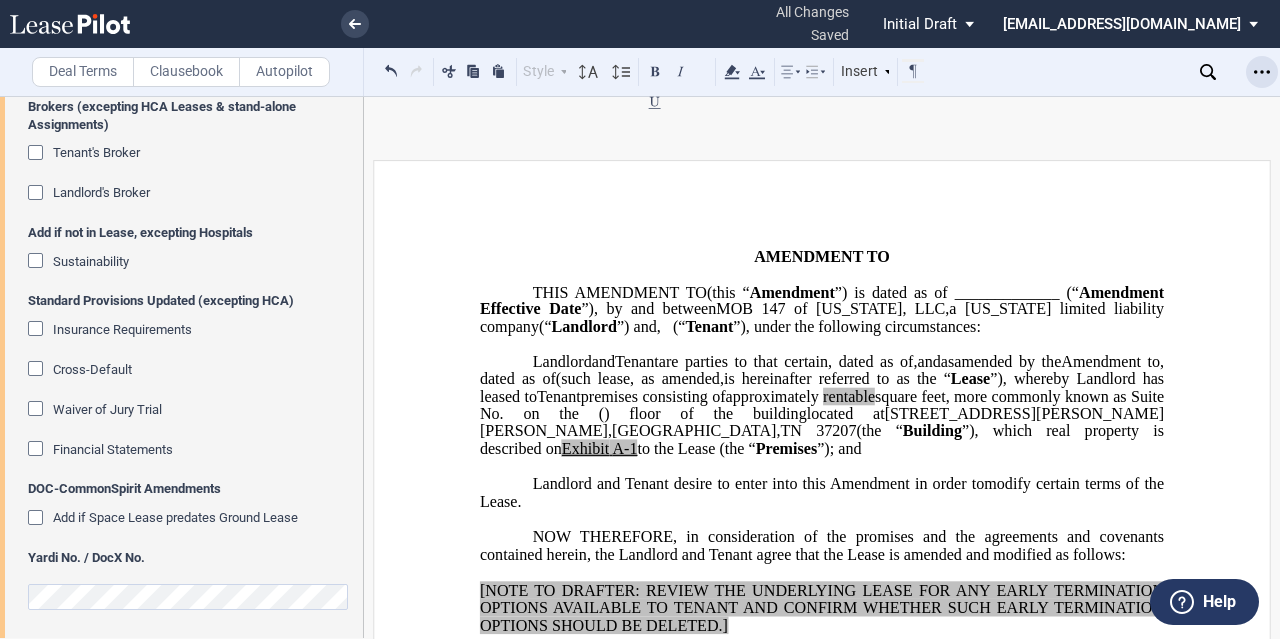 click at bounding box center (1262, 72) 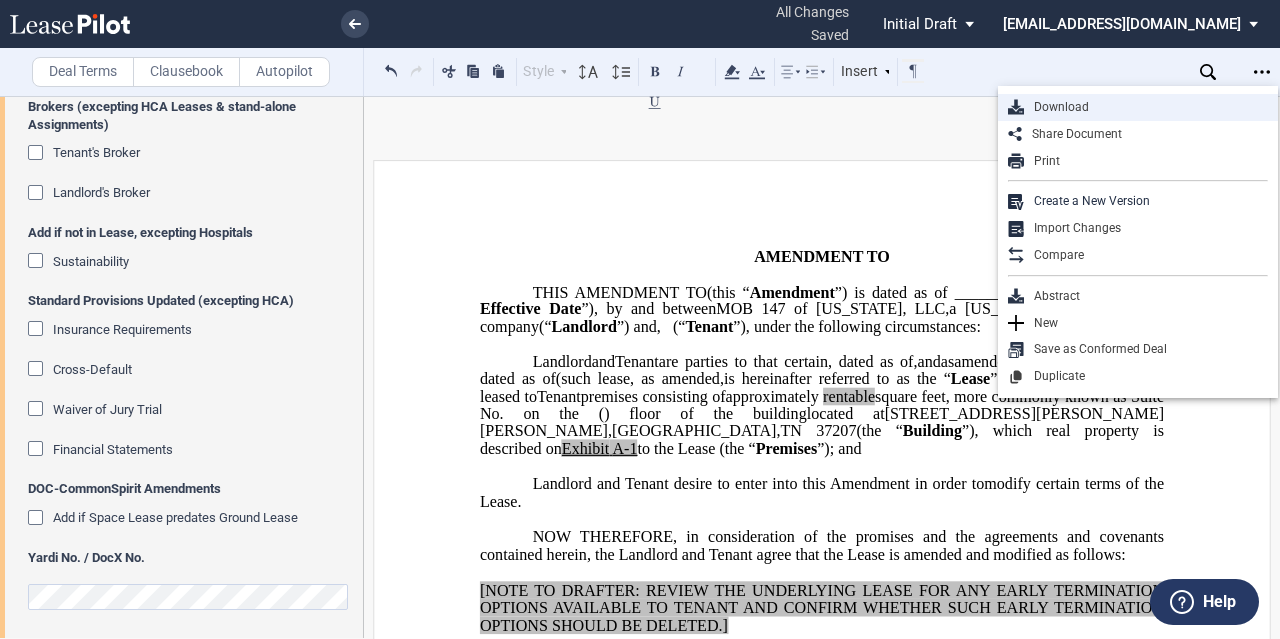 click on "Download" at bounding box center (1146, 107) 